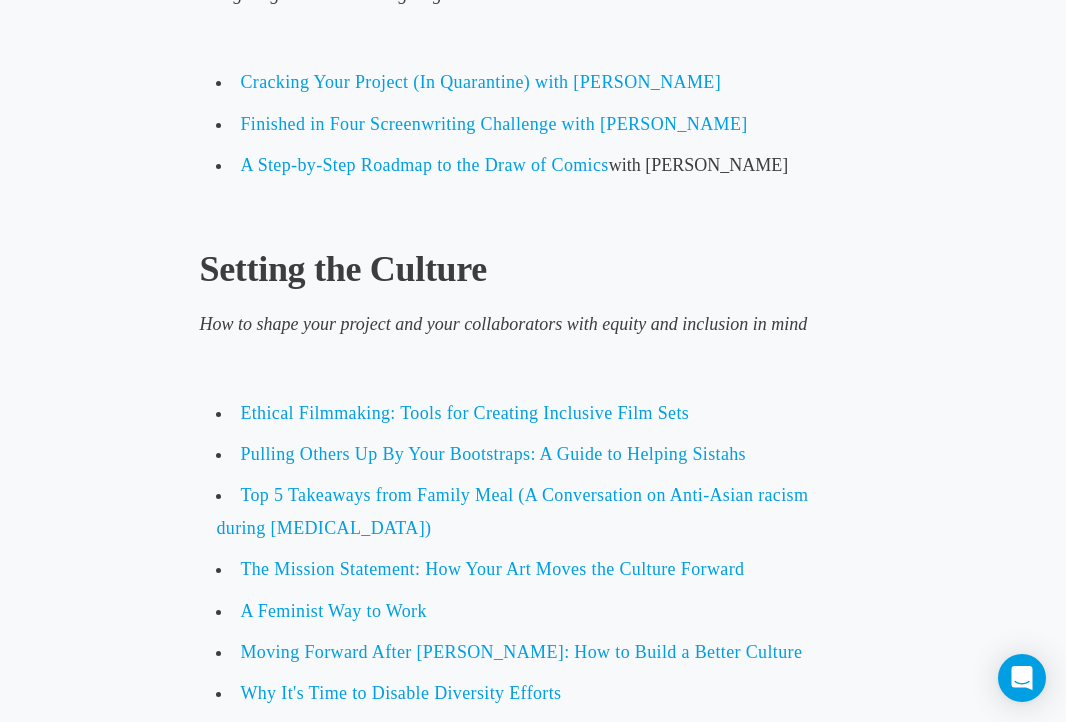 scroll, scrollTop: 1822, scrollLeft: 0, axis: vertical 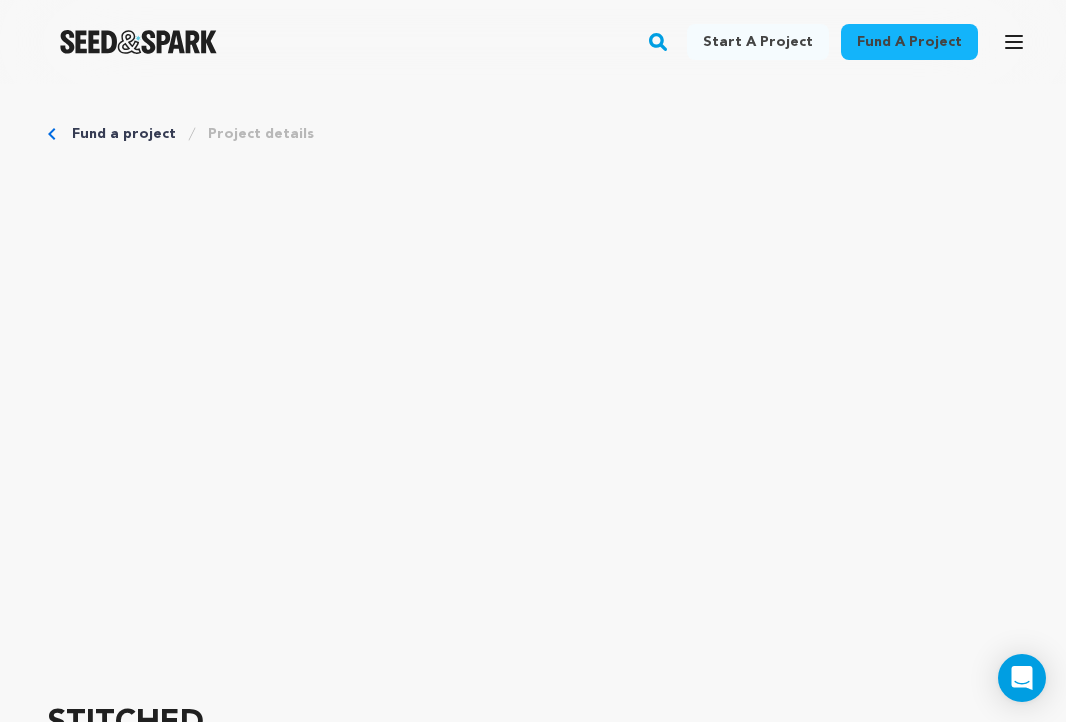 click at bounding box center [138, 42] 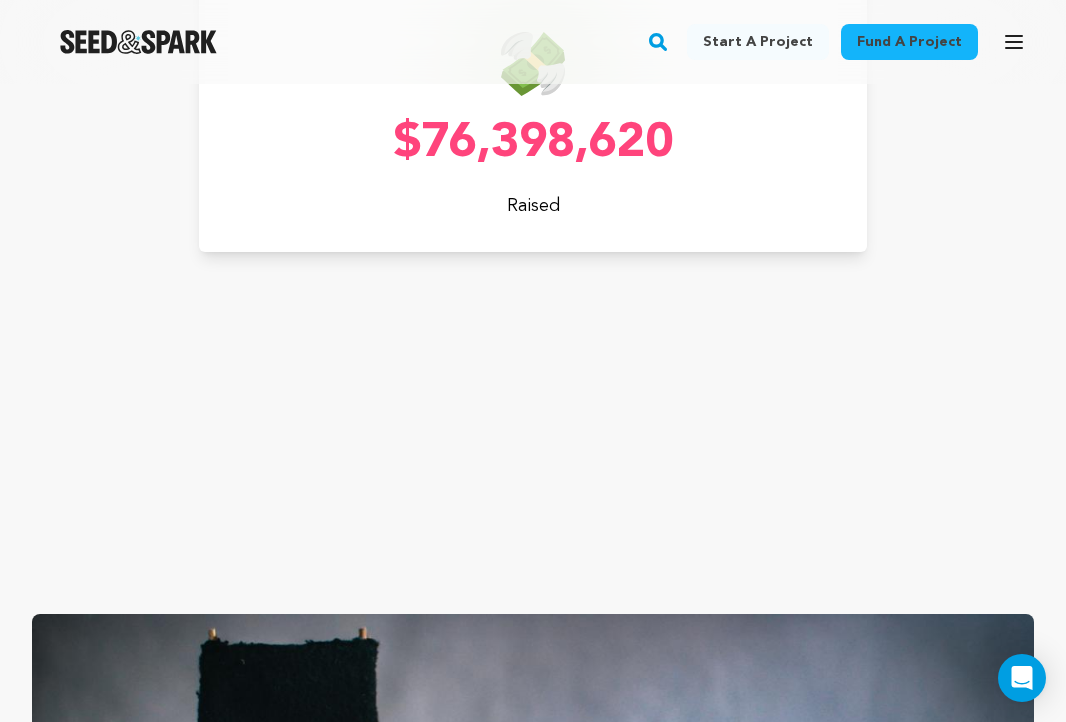 scroll, scrollTop: 1195, scrollLeft: 0, axis: vertical 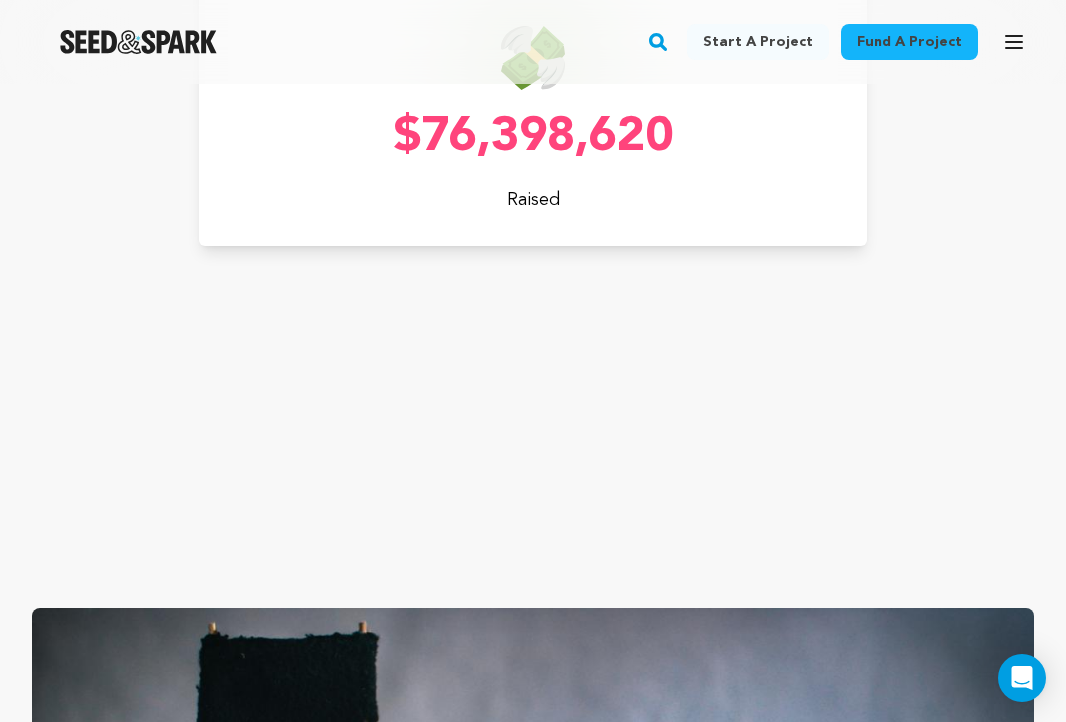 click on "82%
Success Rate
$76,398,620
Raised
6,278
Projects
Created" at bounding box center [533, -18] 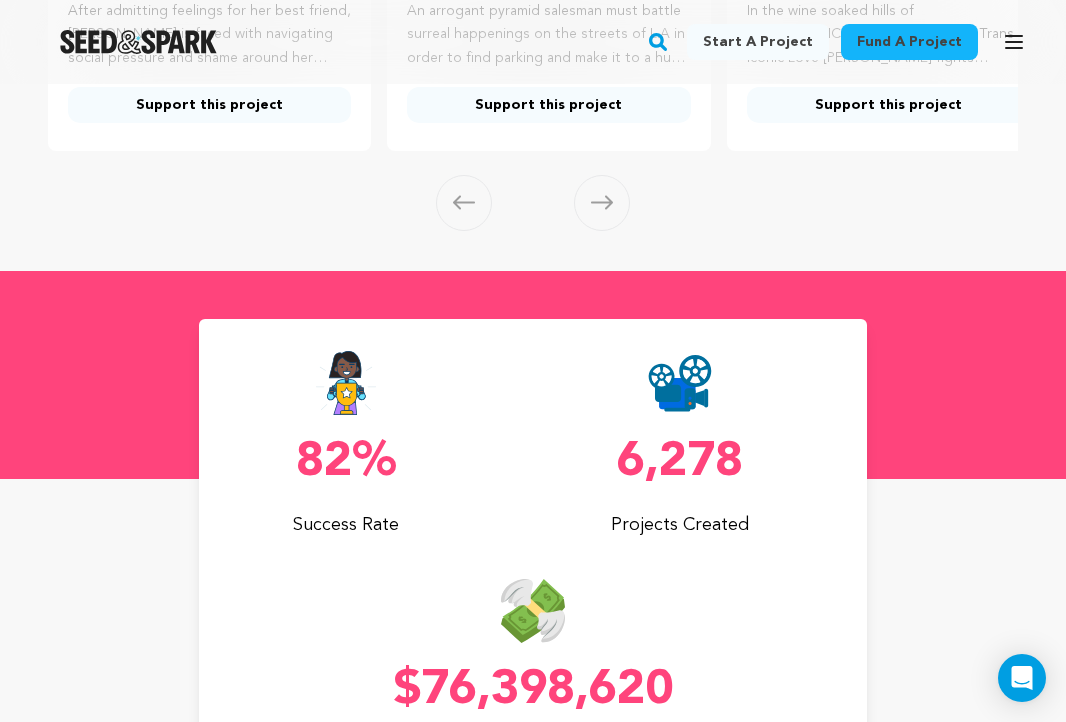 scroll, scrollTop: 639, scrollLeft: 0, axis: vertical 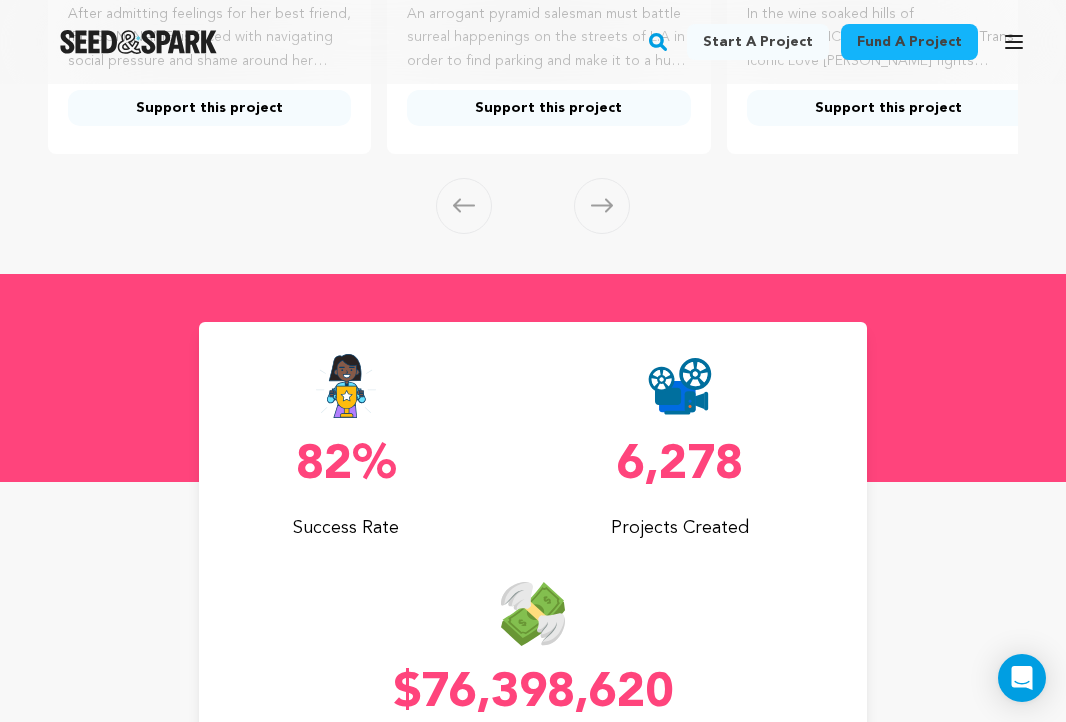 click 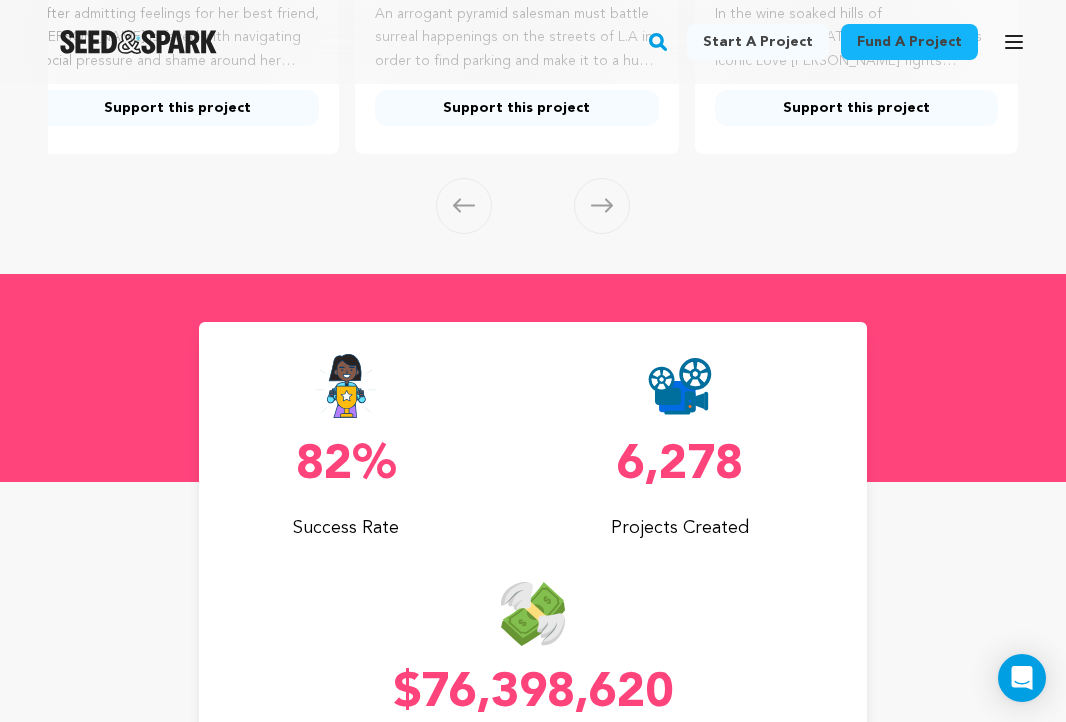 type 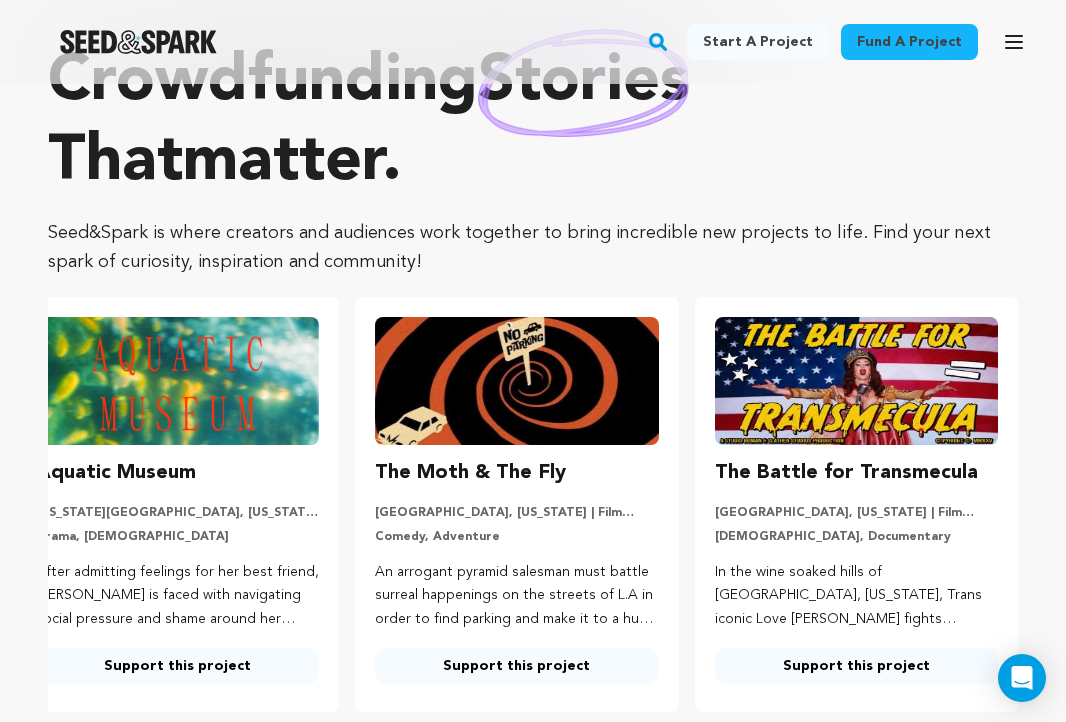 scroll, scrollTop: 16, scrollLeft: 0, axis: vertical 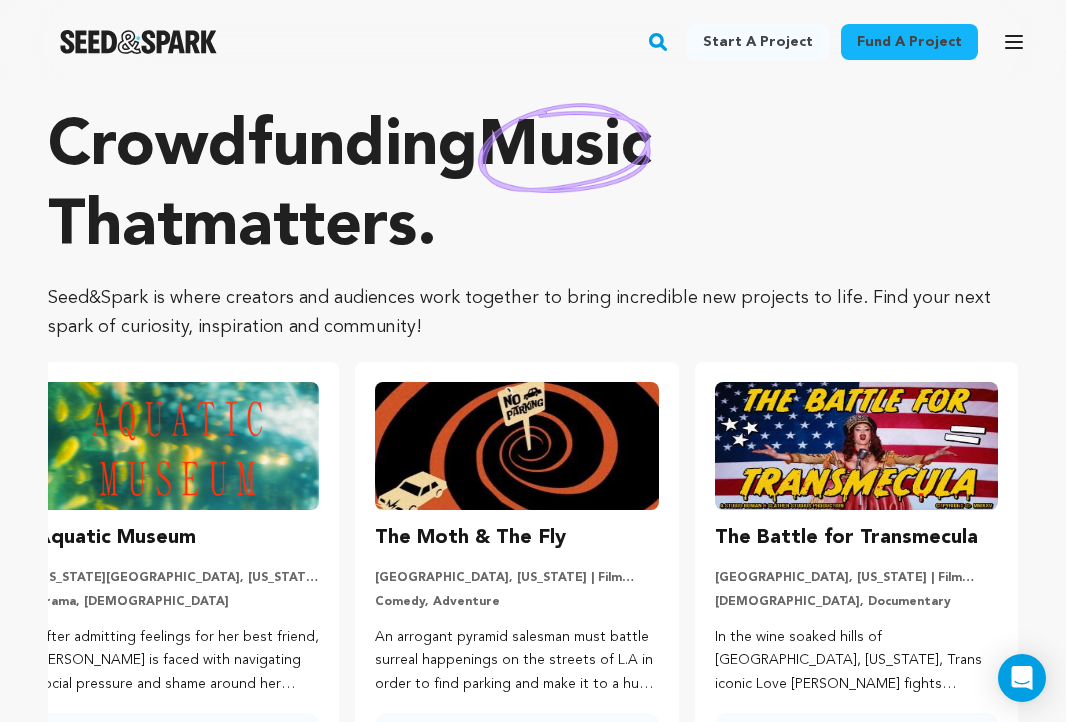 click on "Fund a project" at bounding box center (909, 42) 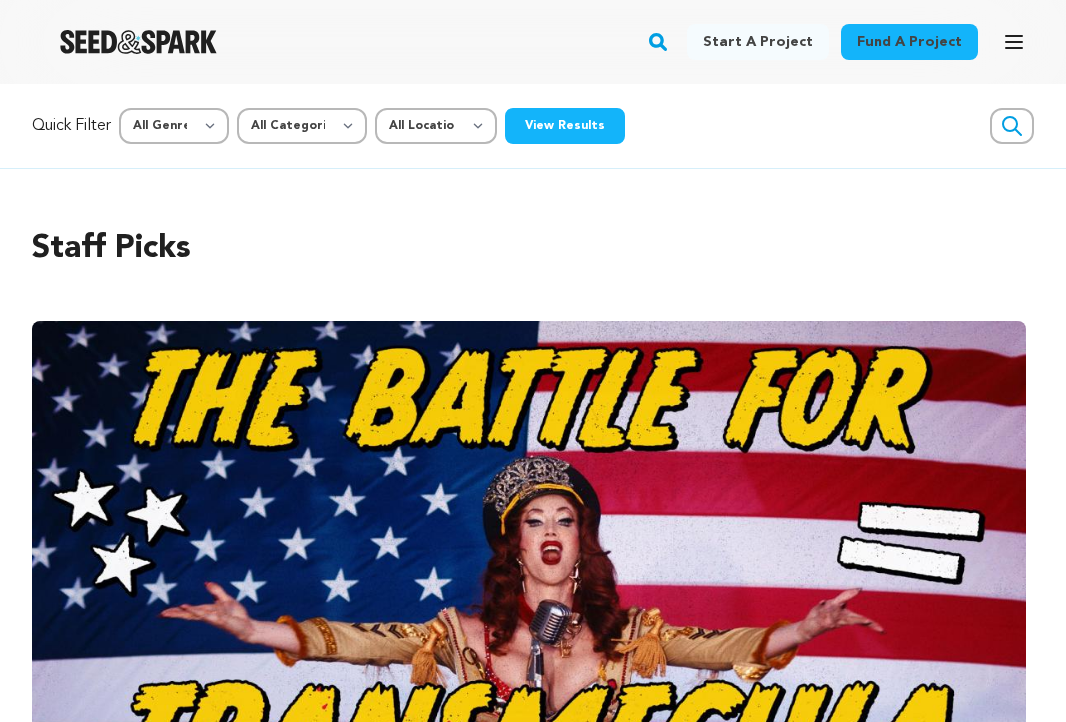 scroll, scrollTop: 0, scrollLeft: 0, axis: both 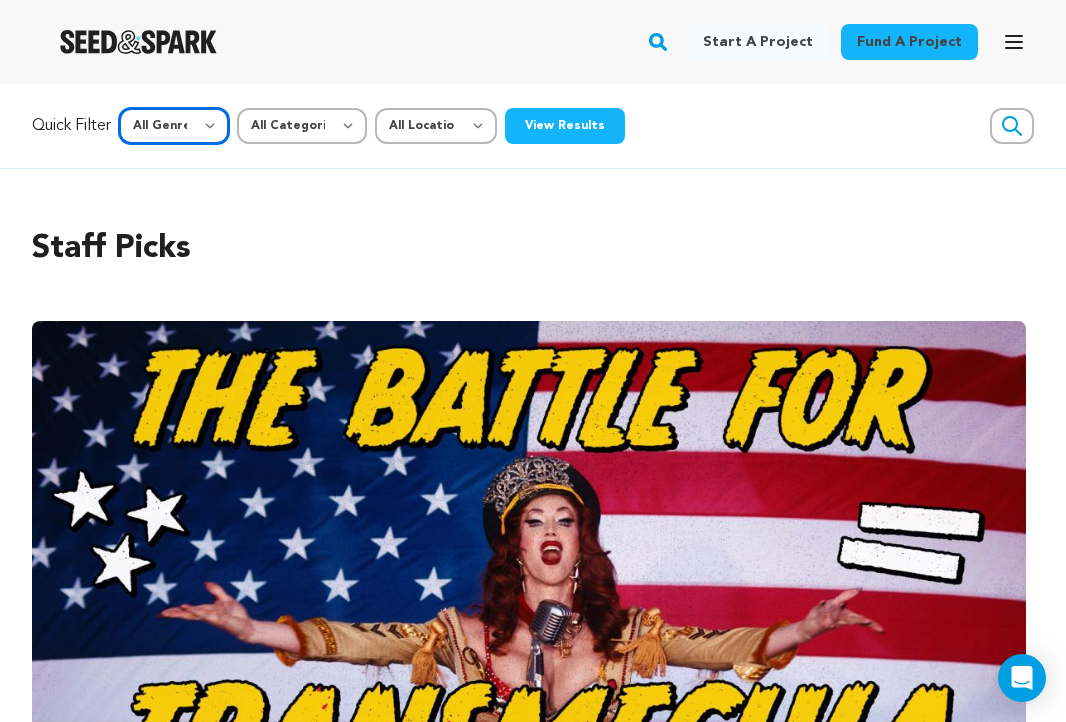 select on "14" 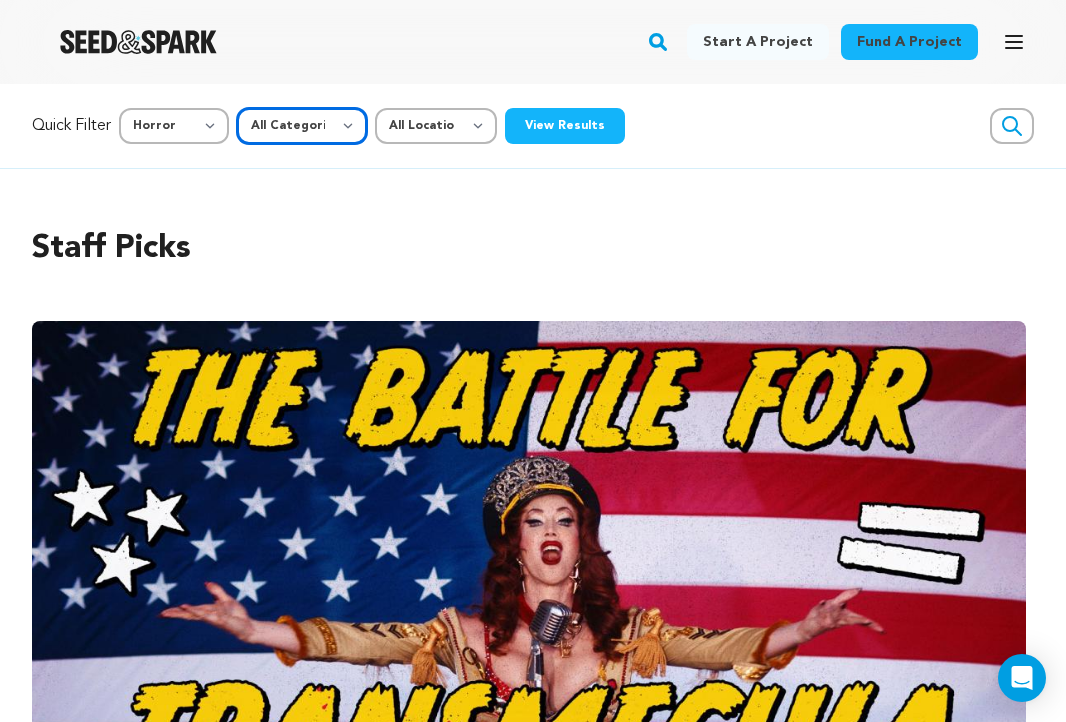 select on "383" 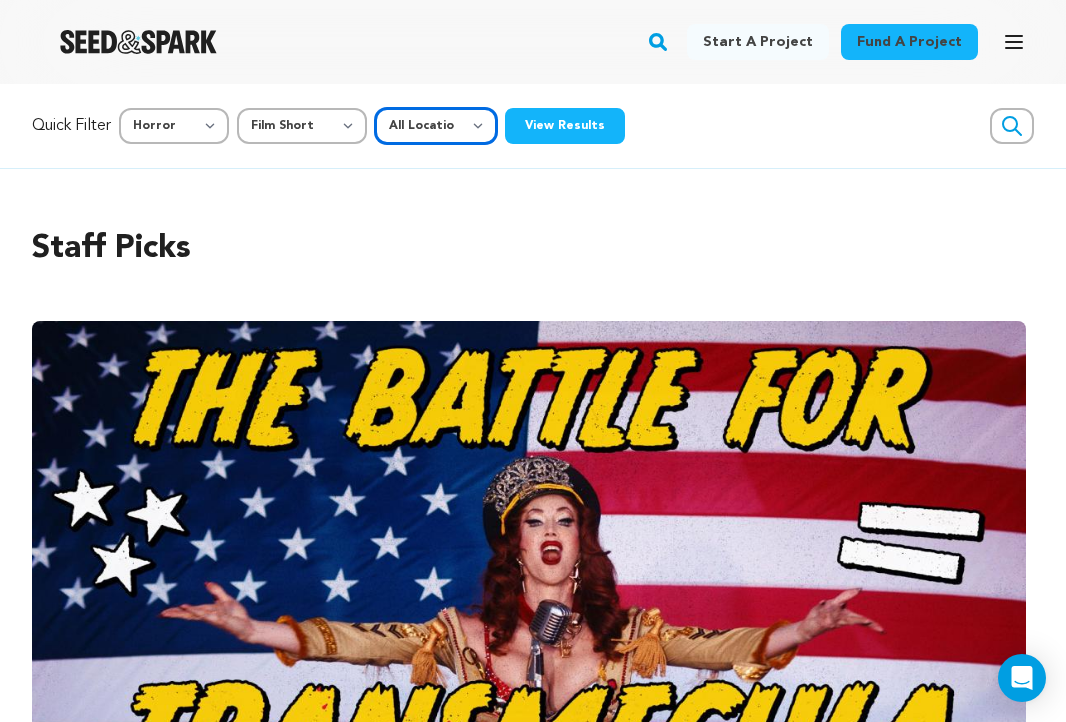 select 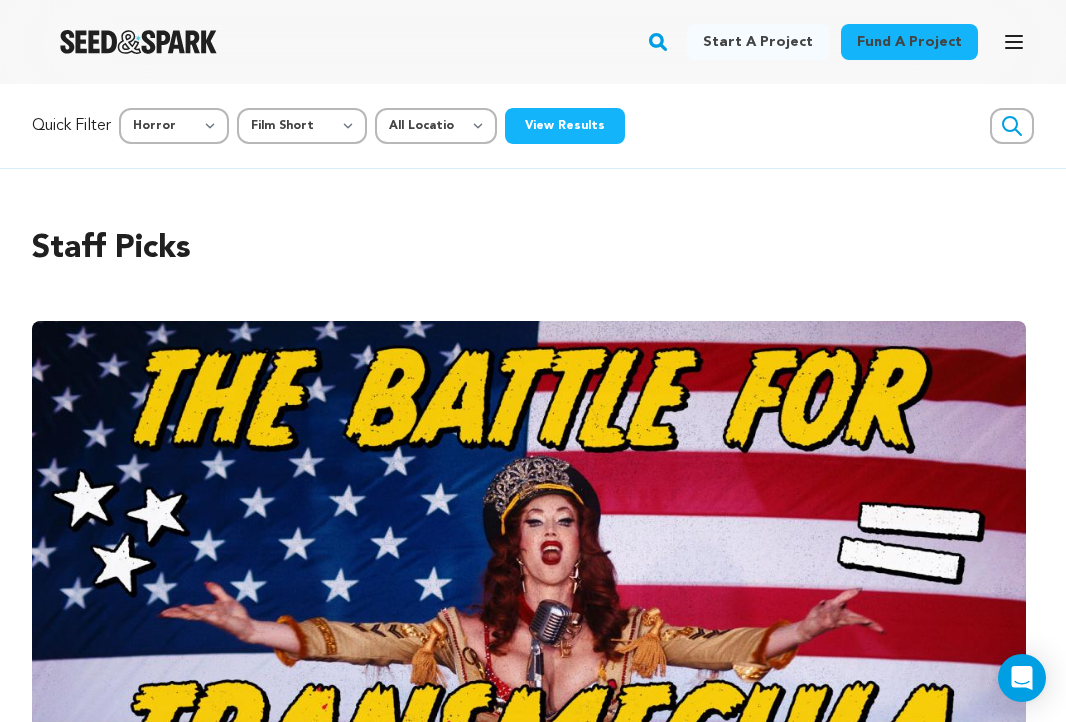 click on "View Results" at bounding box center [565, 126] 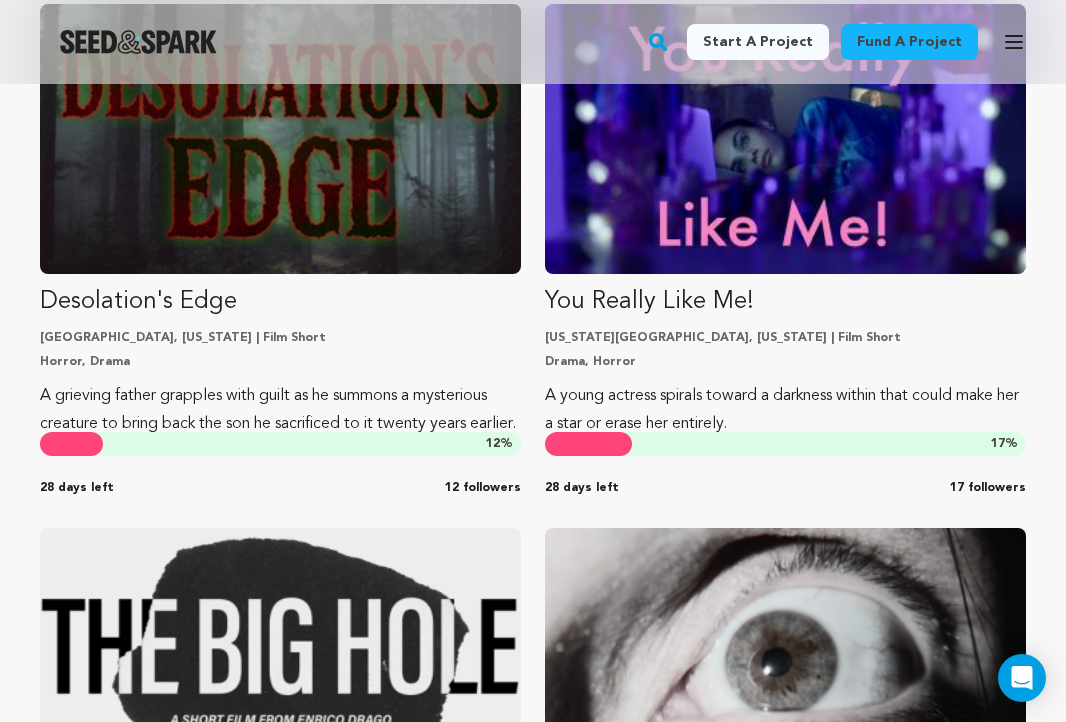scroll, scrollTop: 428, scrollLeft: 0, axis: vertical 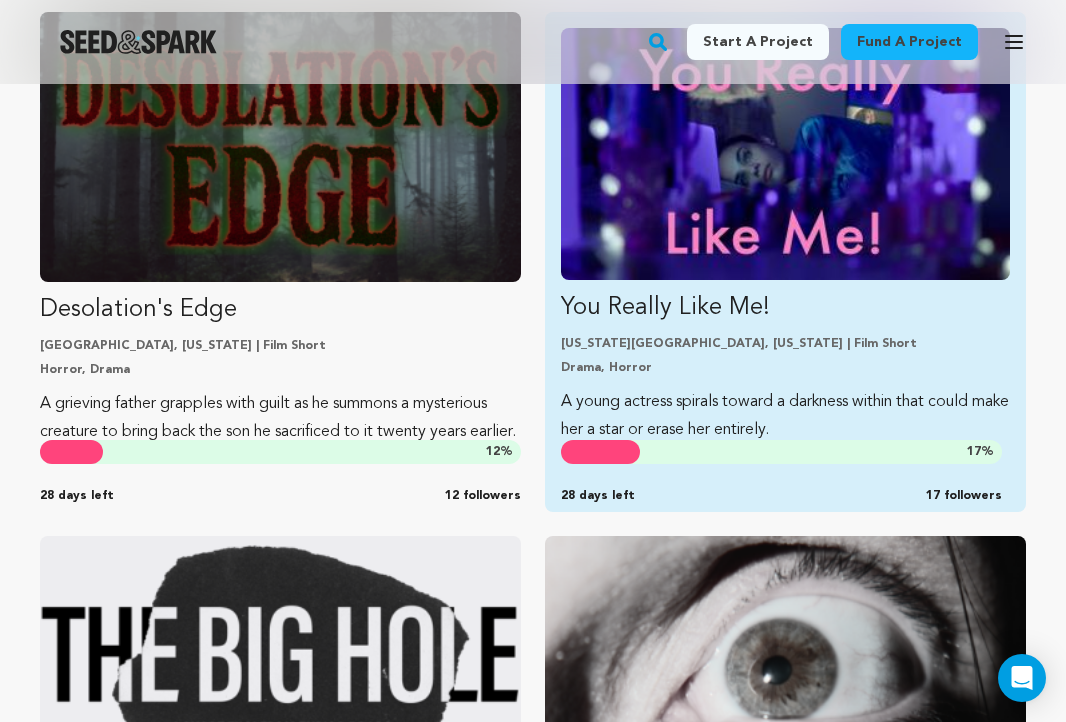 click at bounding box center [785, 154] 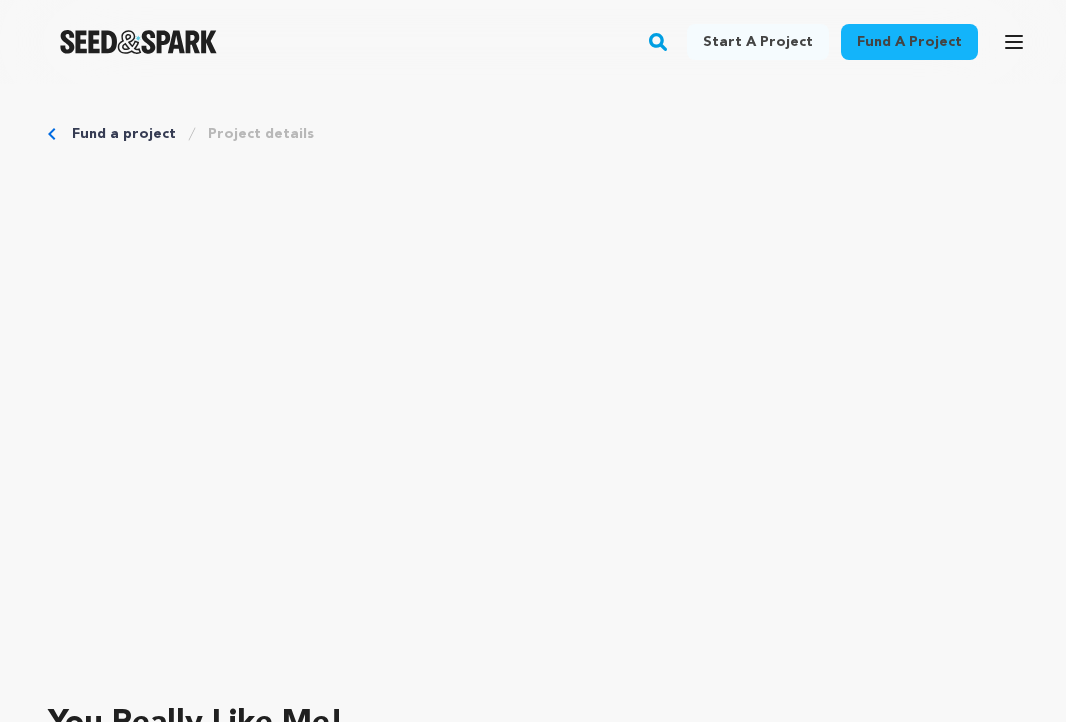scroll, scrollTop: 0, scrollLeft: 0, axis: both 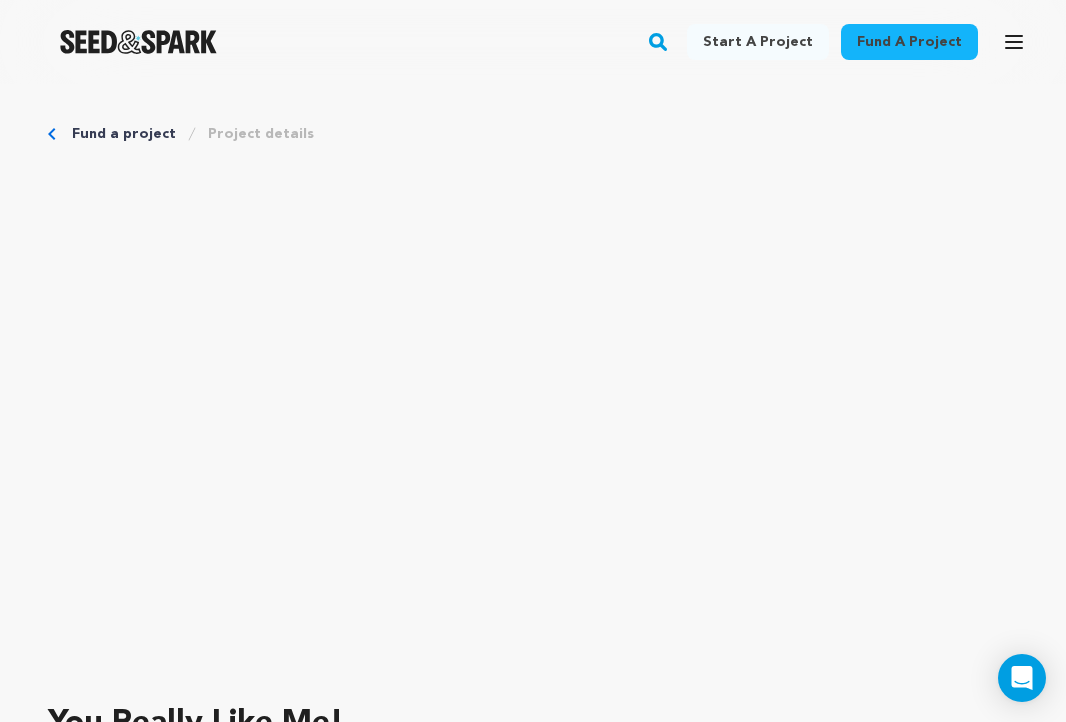 click on "Fund a project
Project details
You Really Like Me!
New York City, New York |                                 Film Short
Drama,
Horror" at bounding box center (533, 5607) 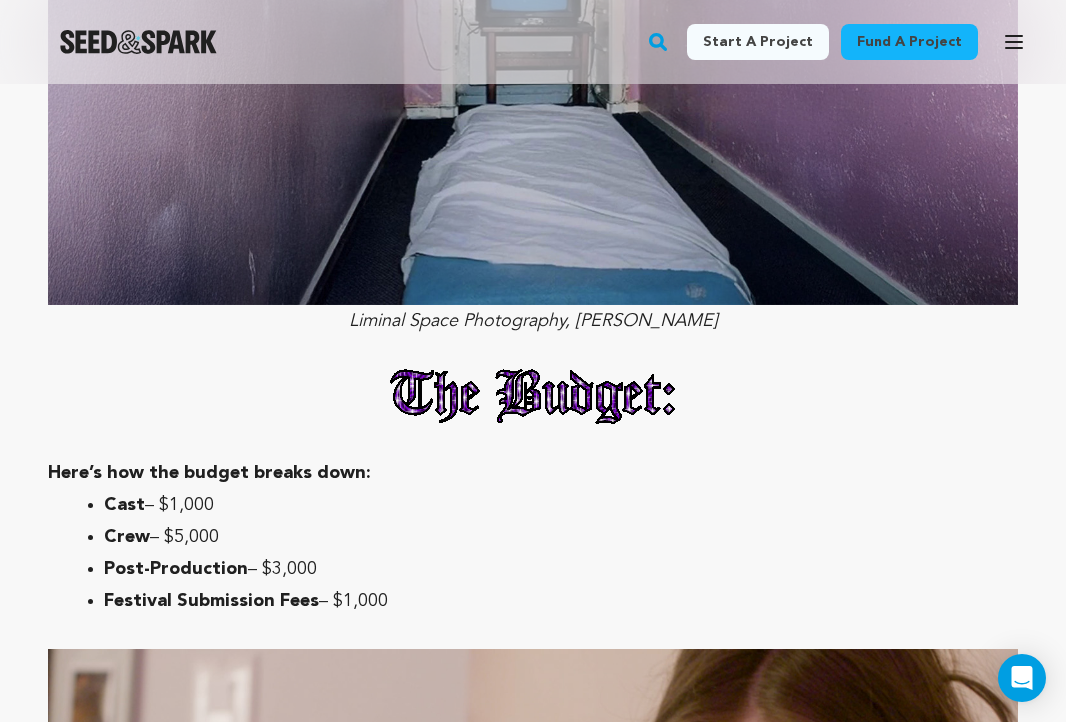 scroll, scrollTop: 7729, scrollLeft: 0, axis: vertical 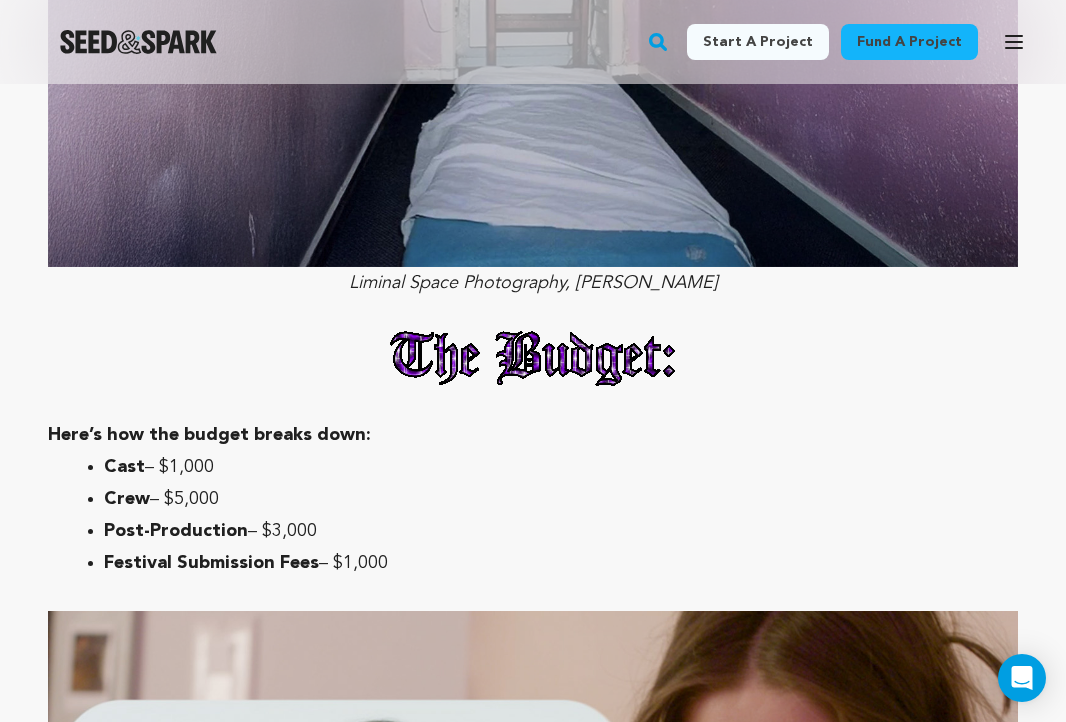 drag, startPoint x: 406, startPoint y: 486, endPoint x: 84, endPoint y: 397, distance: 334.07333 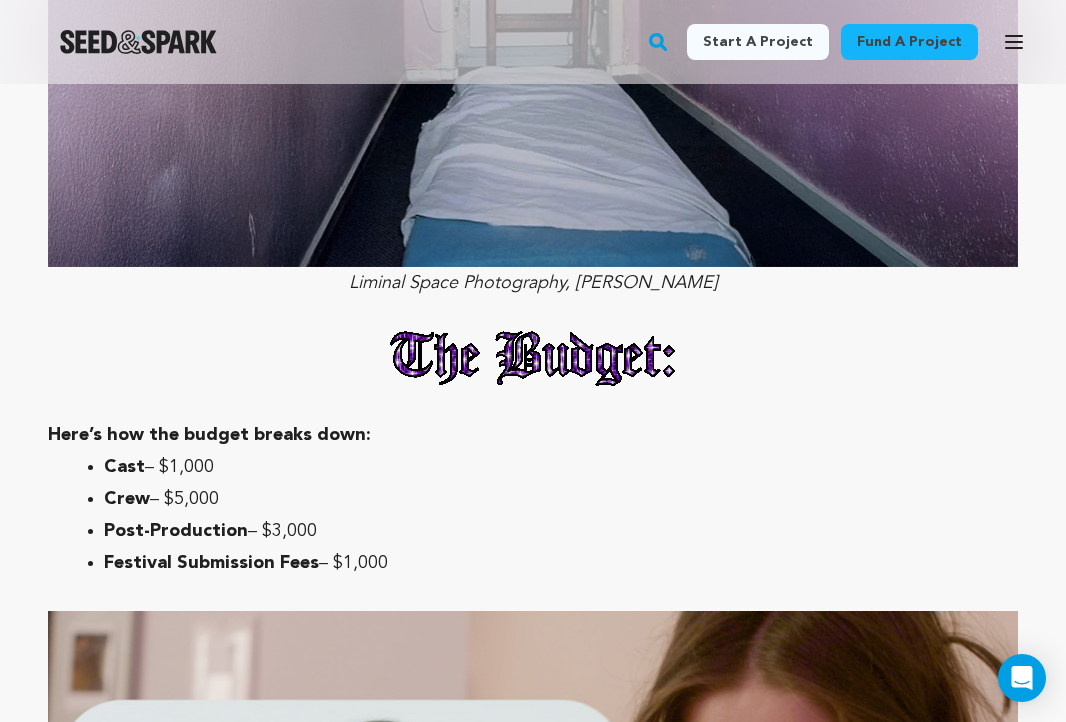 click on "Cast  – $1,000 Crew  – $5,000 Post-Production  – $3,000 Festival Submission Fees  – $1,000" at bounding box center (533, 515) 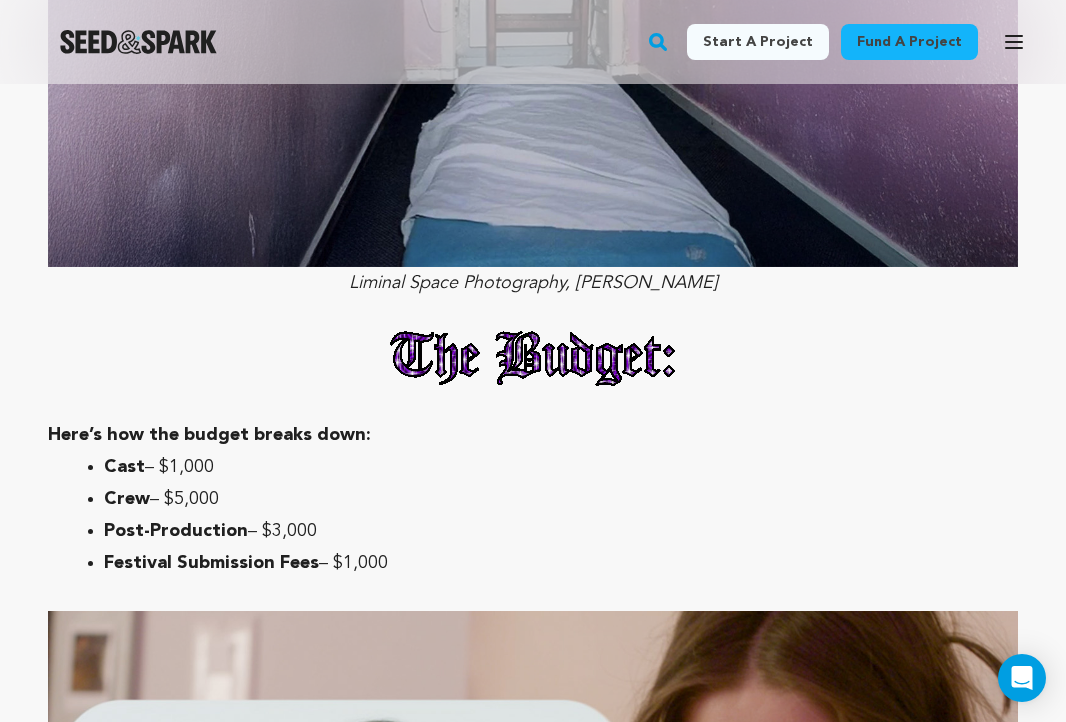 copy on "Cast  – $1,000 Crew  – $5,000 Post-Production  – $3,000 Festival Submission Fees  – $1,000" 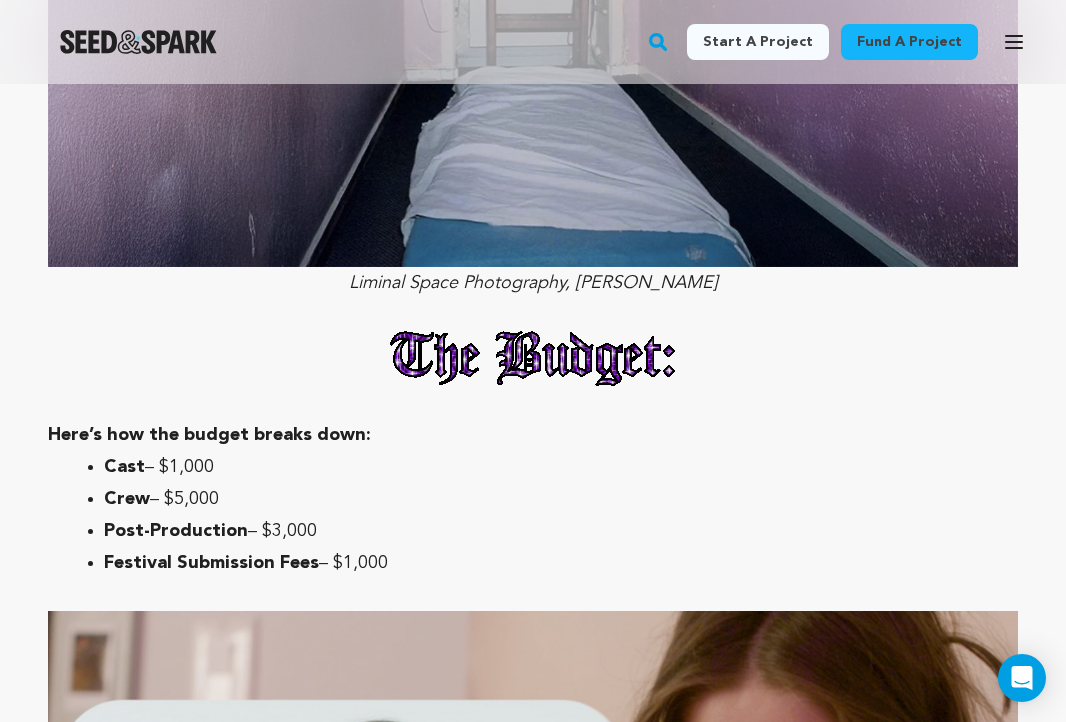 click on "Fund a project
Project details
You Really Like Me!
New York City, New York |                                 Film Short
Drama,
Horror" at bounding box center [533, -2122] 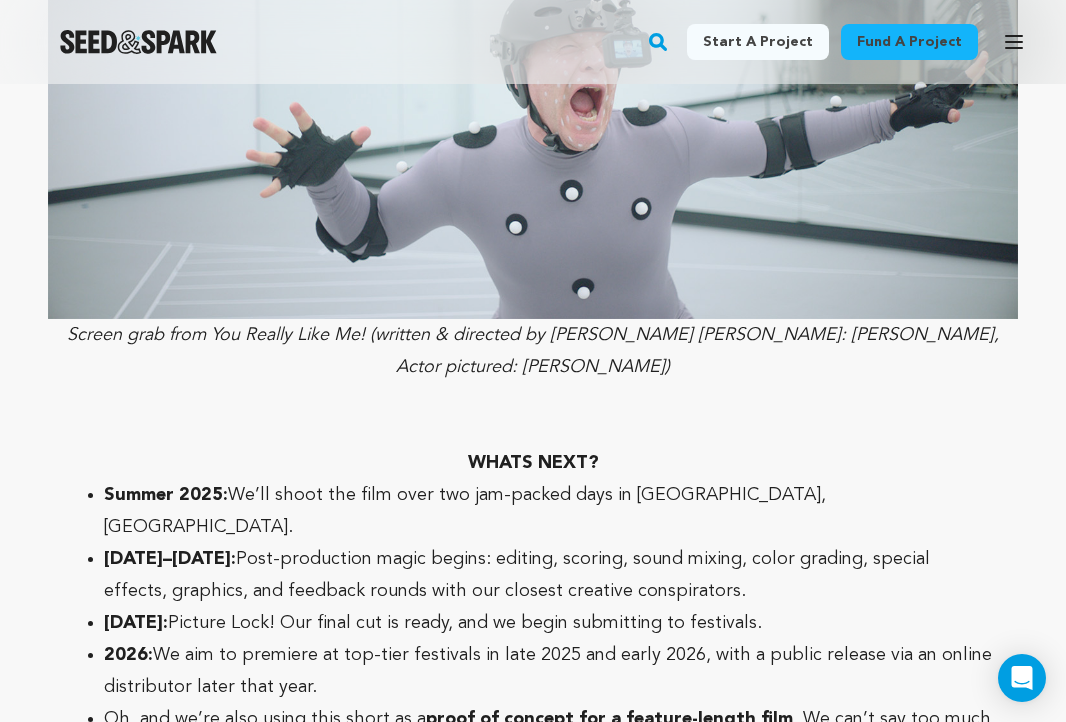 scroll, scrollTop: 9436, scrollLeft: 0, axis: vertical 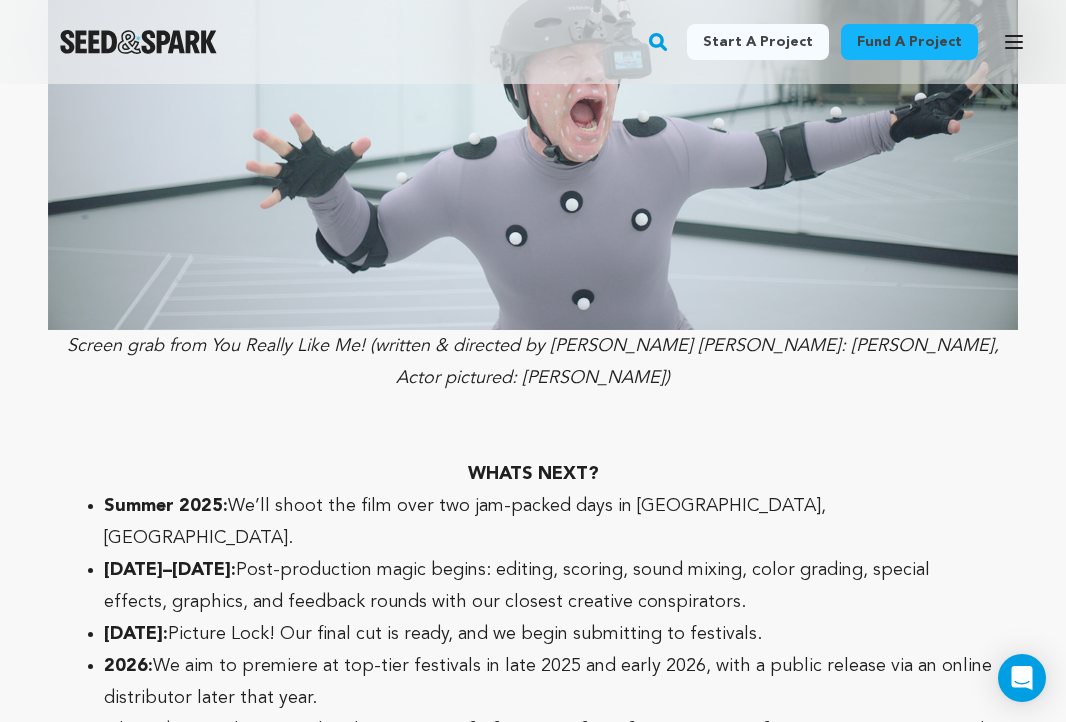 click 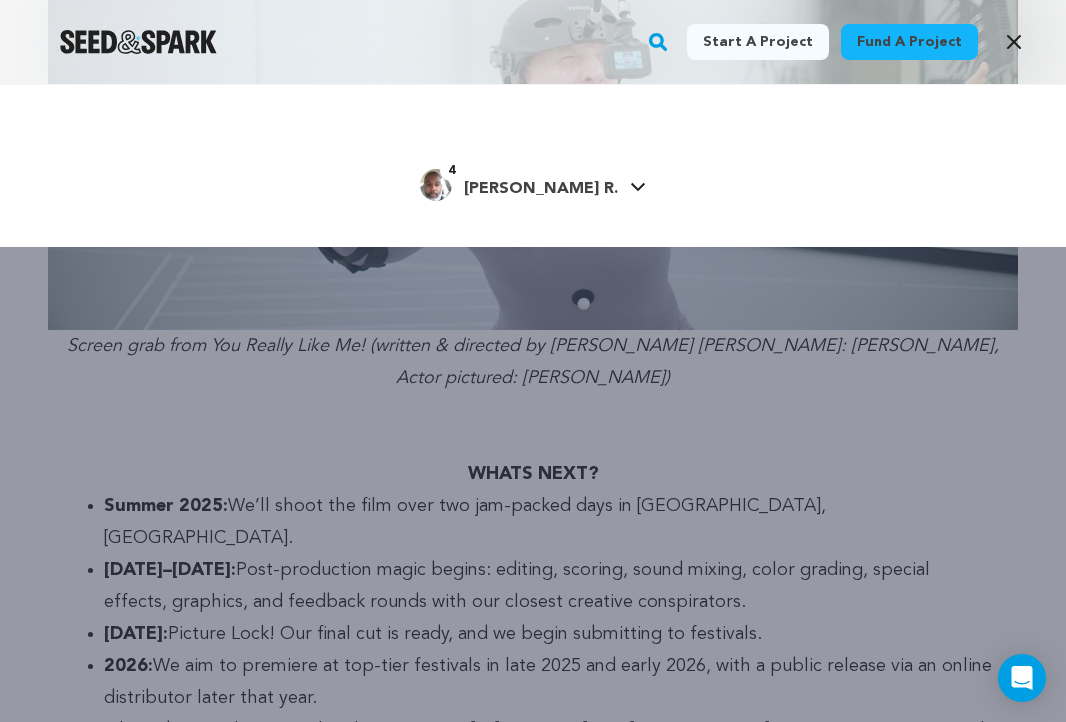 click 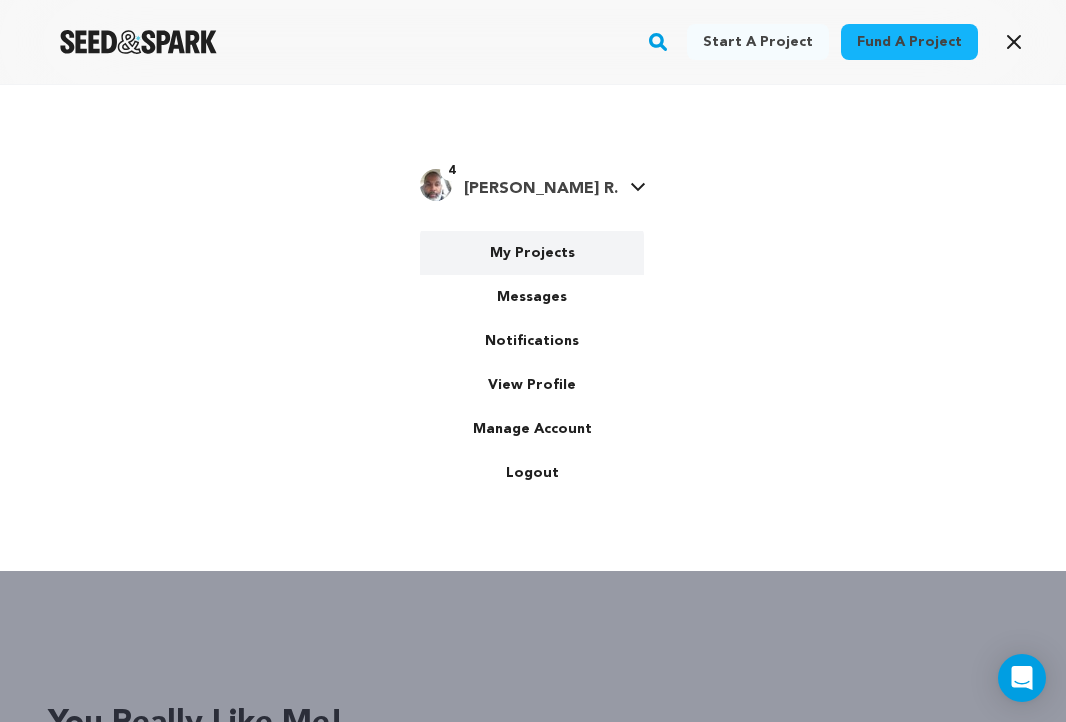 click on "My Projects" at bounding box center [532, 253] 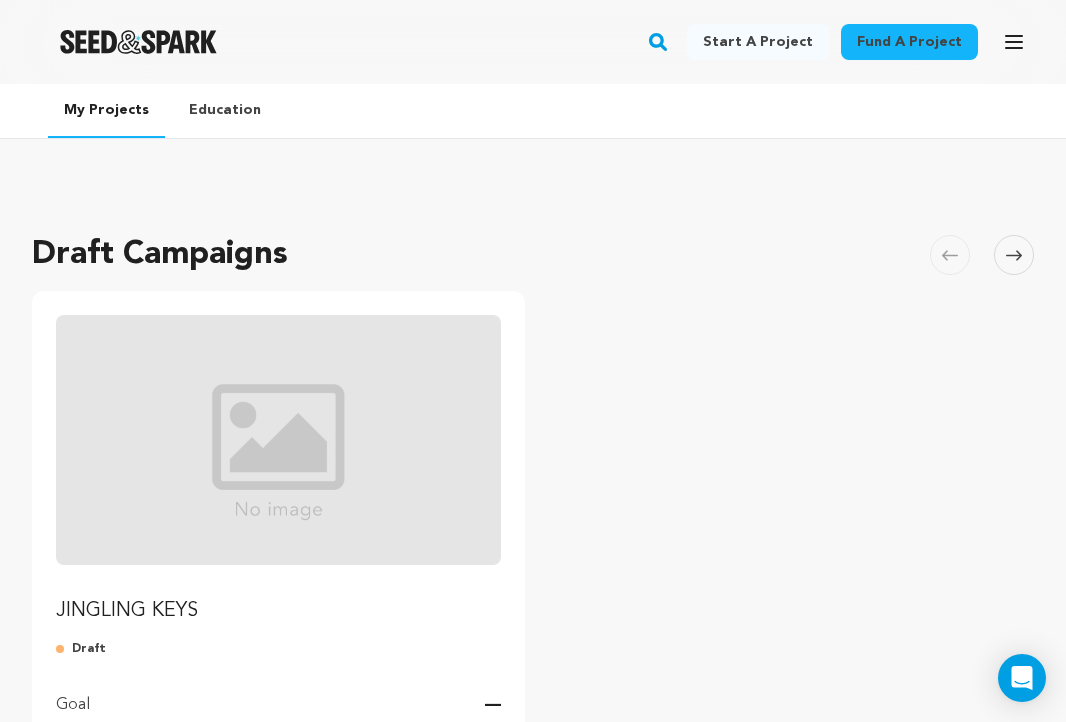scroll, scrollTop: 0, scrollLeft: 0, axis: both 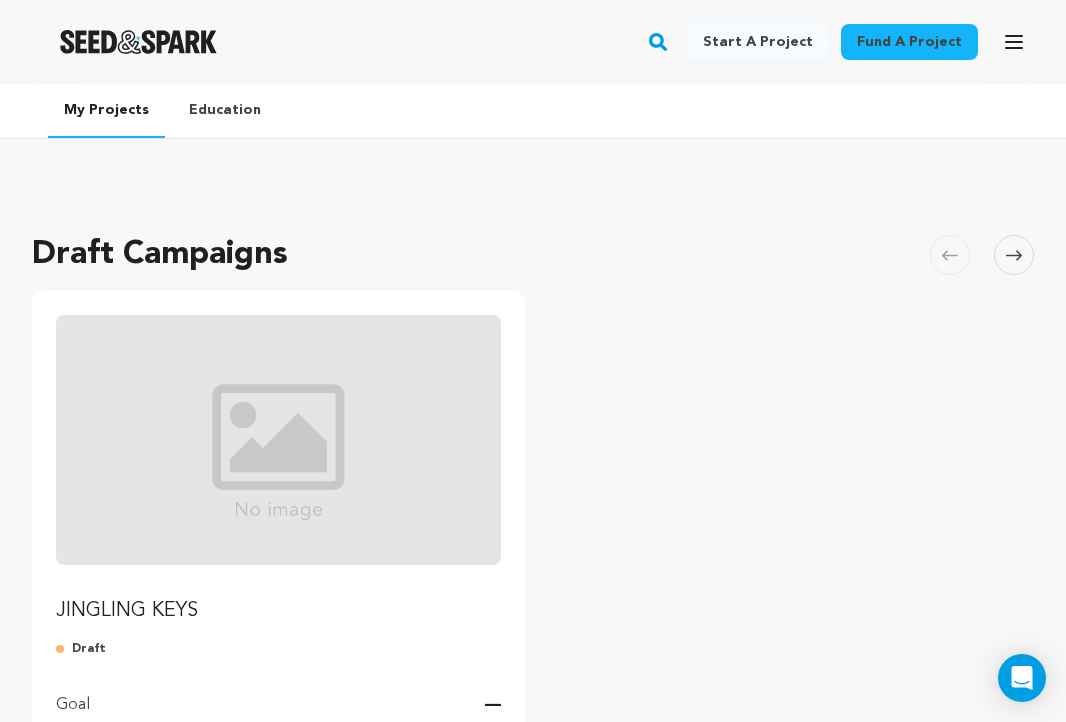 click at bounding box center [278, 440] 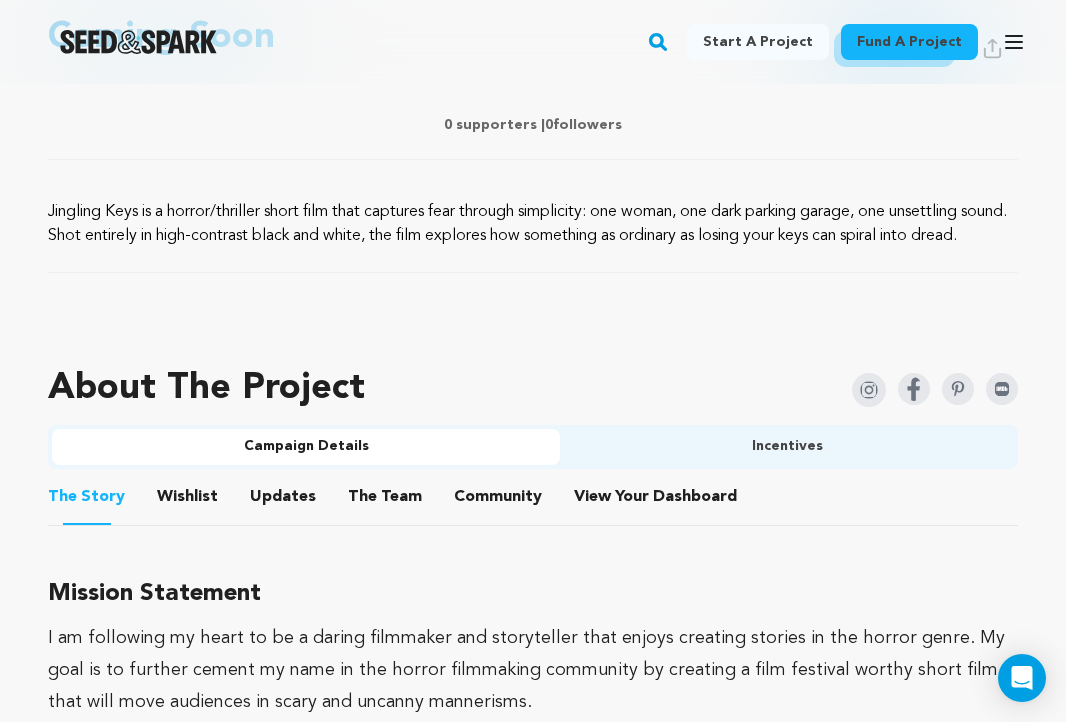 scroll, scrollTop: 847, scrollLeft: 0, axis: vertical 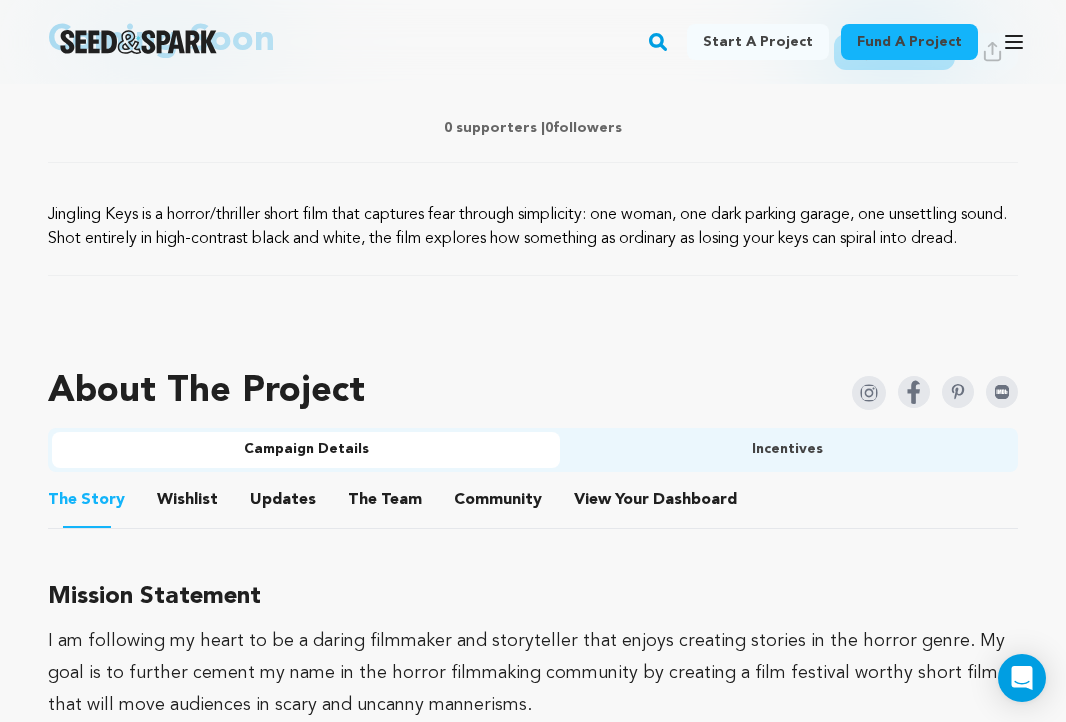 click on "Wishlist" at bounding box center [188, 504] 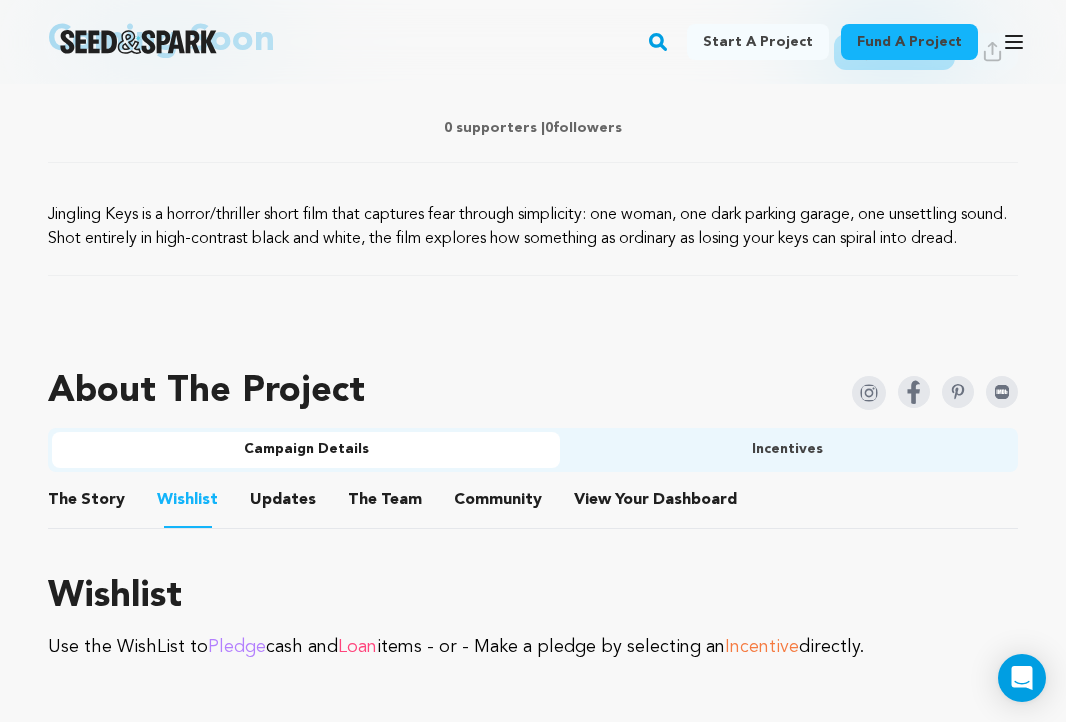 click on "Updates" at bounding box center (283, 504) 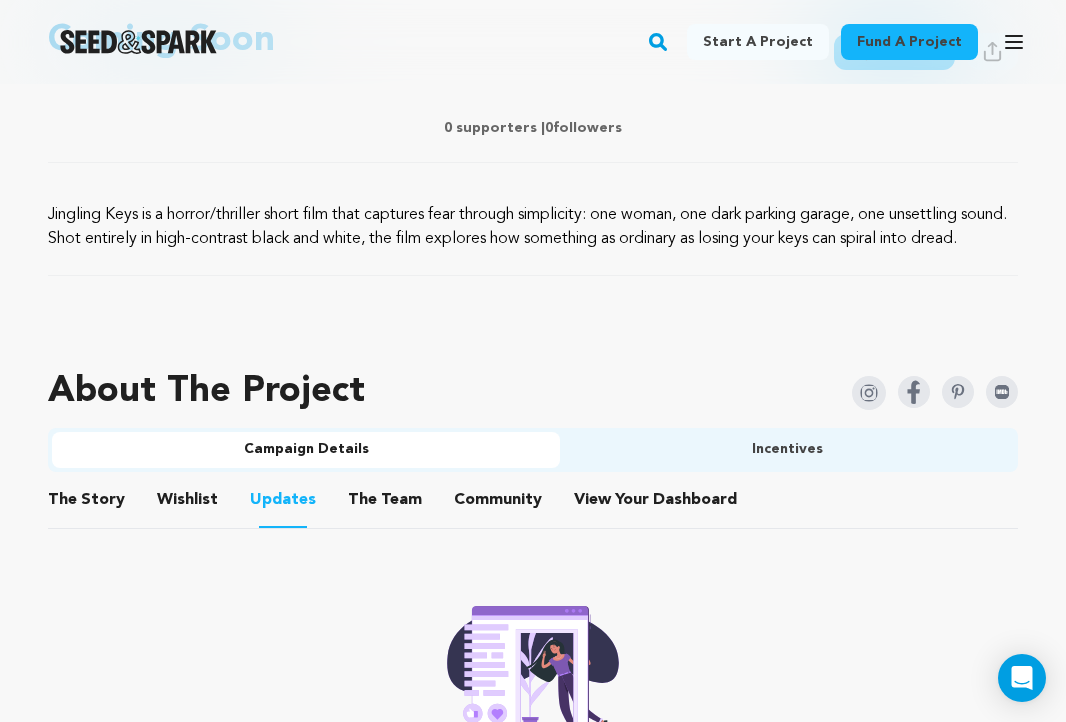 click 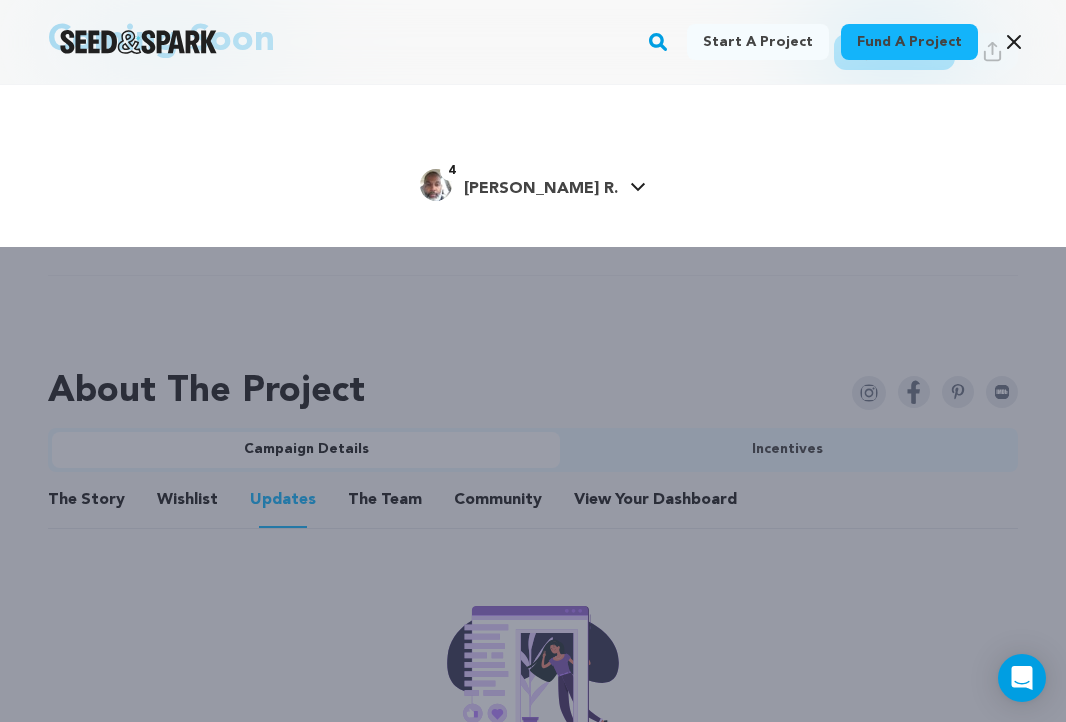 click 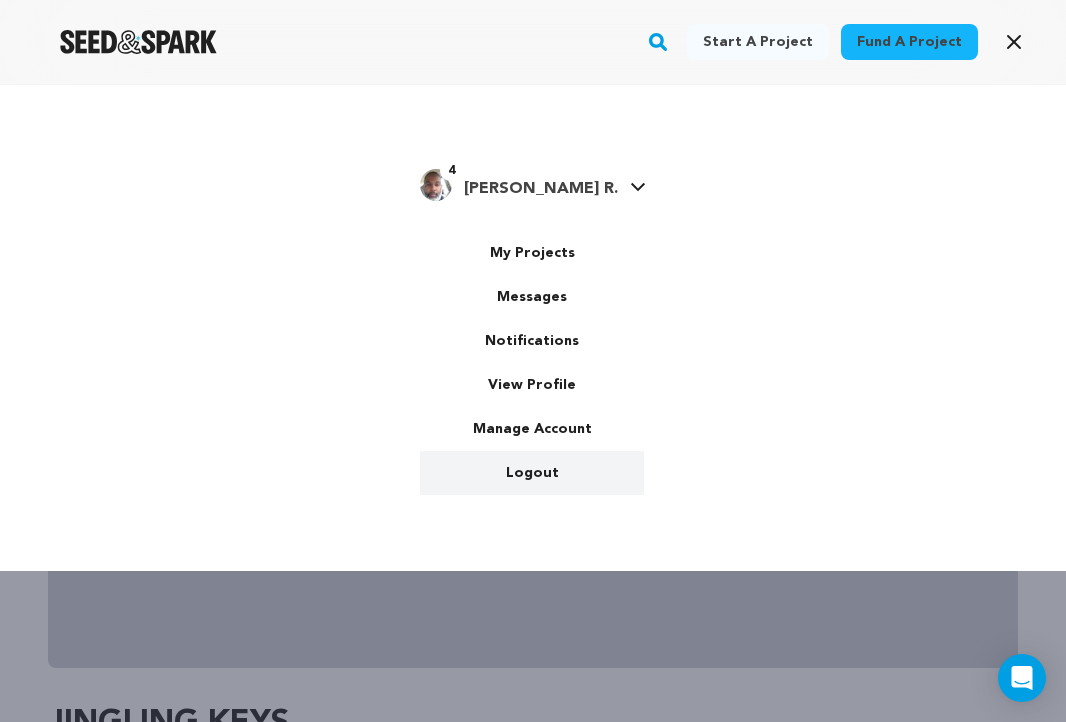 click on "Logout" at bounding box center [532, 473] 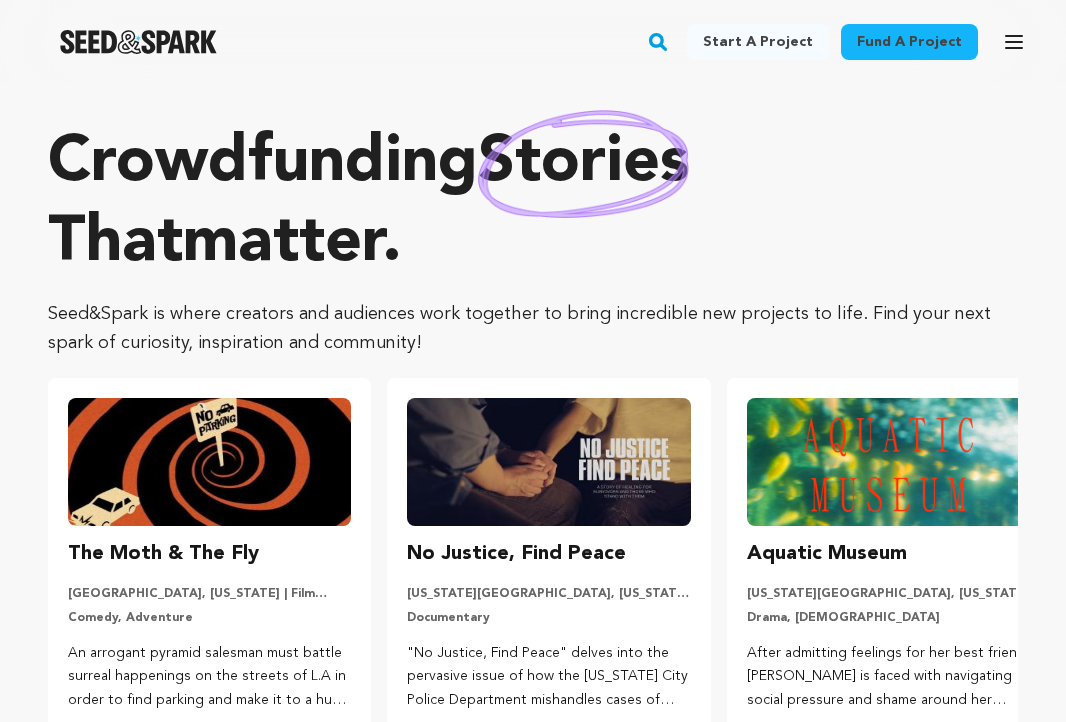 scroll, scrollTop: 0, scrollLeft: 0, axis: both 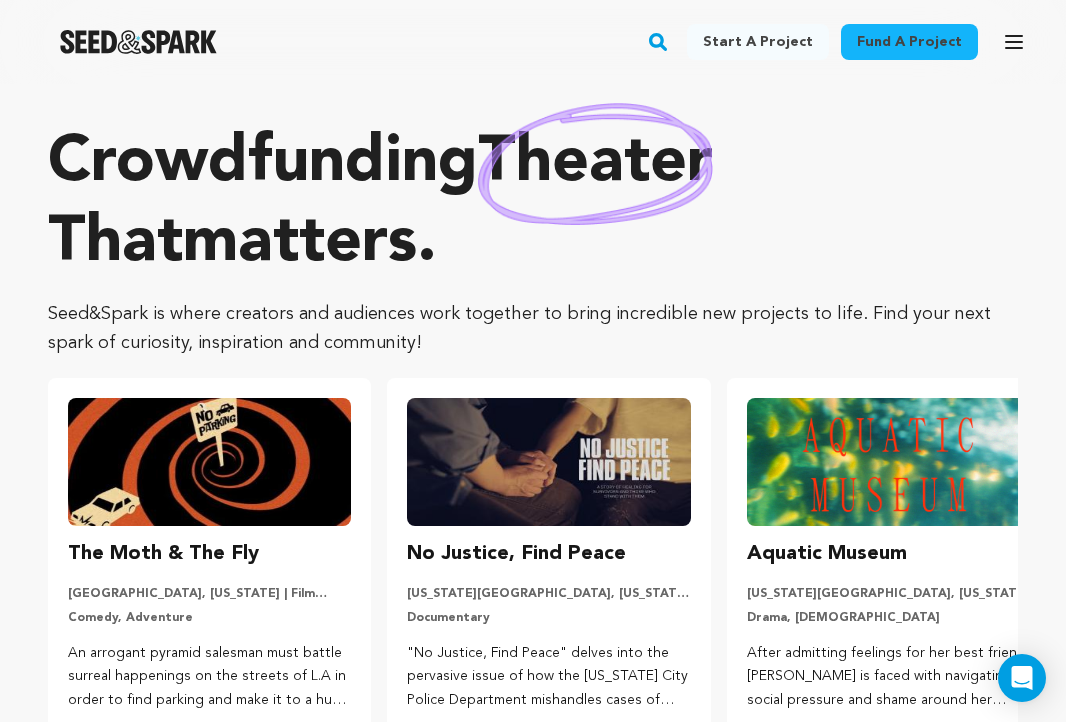 click 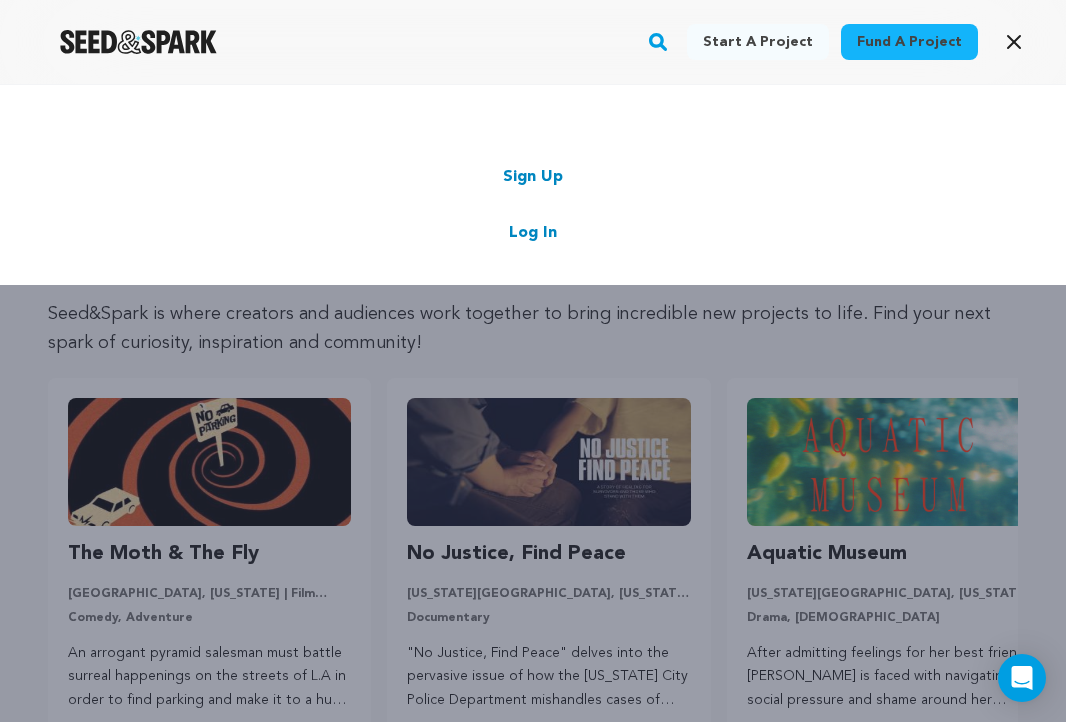 click on "Sign Up
Log In" at bounding box center (533, 205) 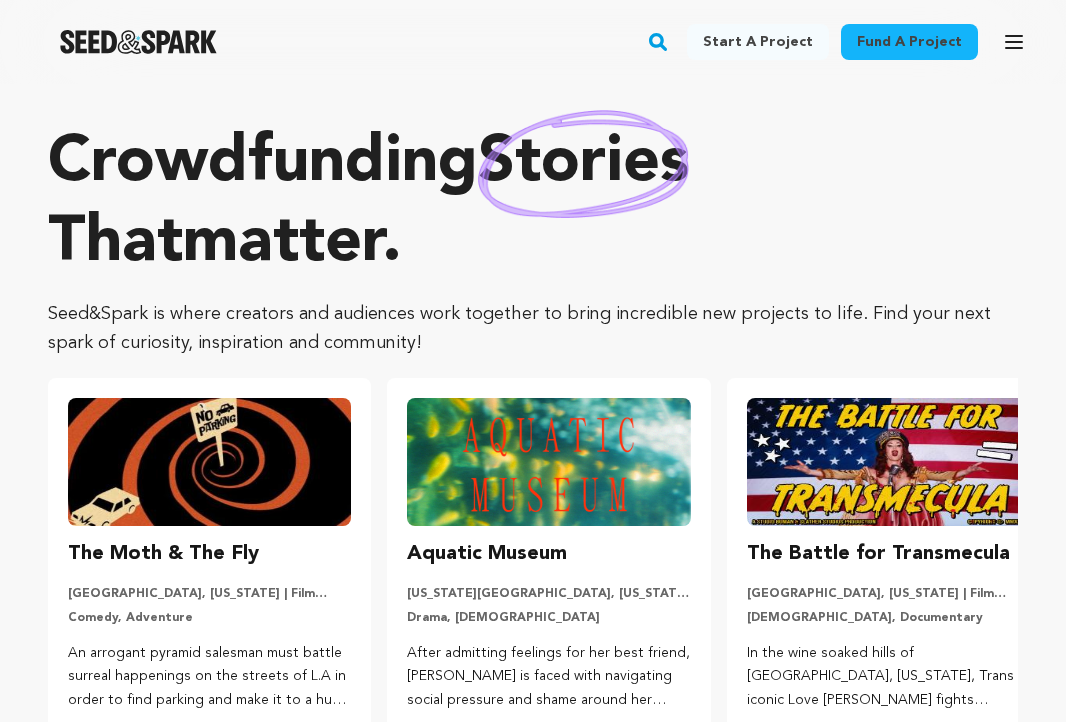 scroll, scrollTop: 0, scrollLeft: 0, axis: both 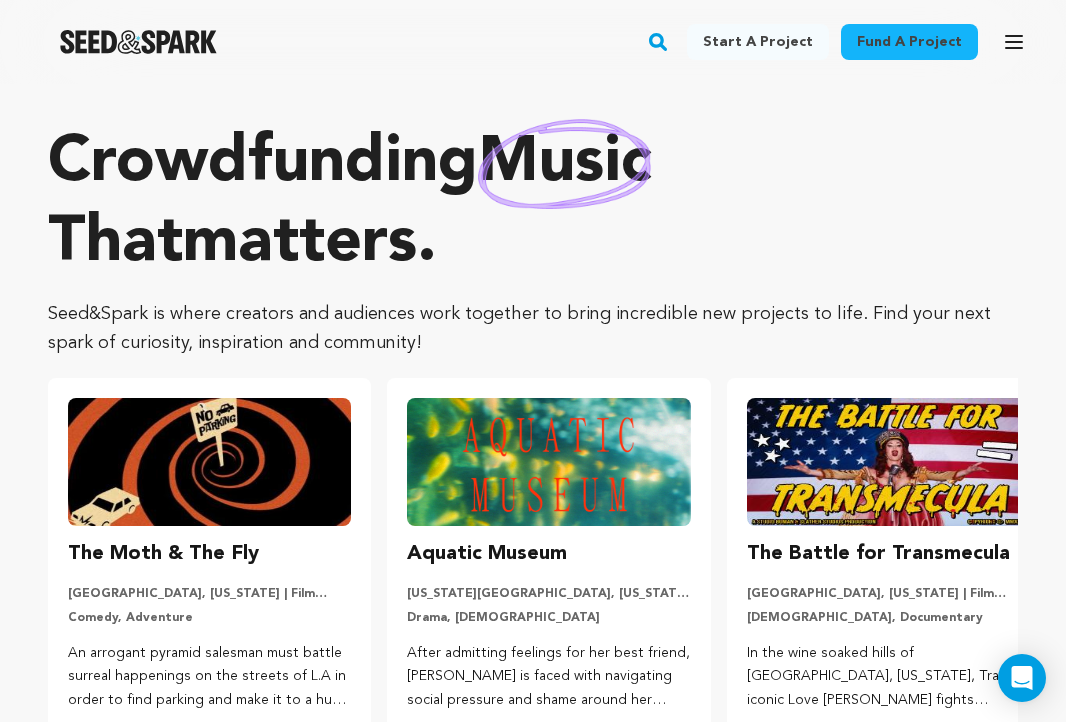 click on "Fund a project" at bounding box center [909, 42] 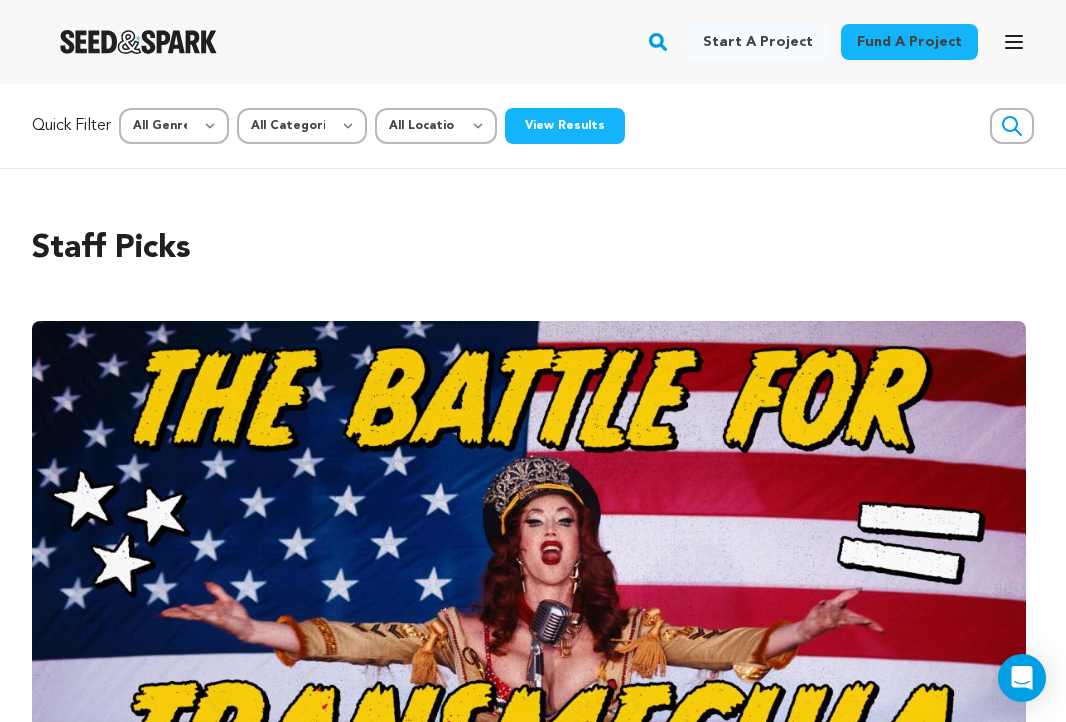 scroll, scrollTop: 0, scrollLeft: 0, axis: both 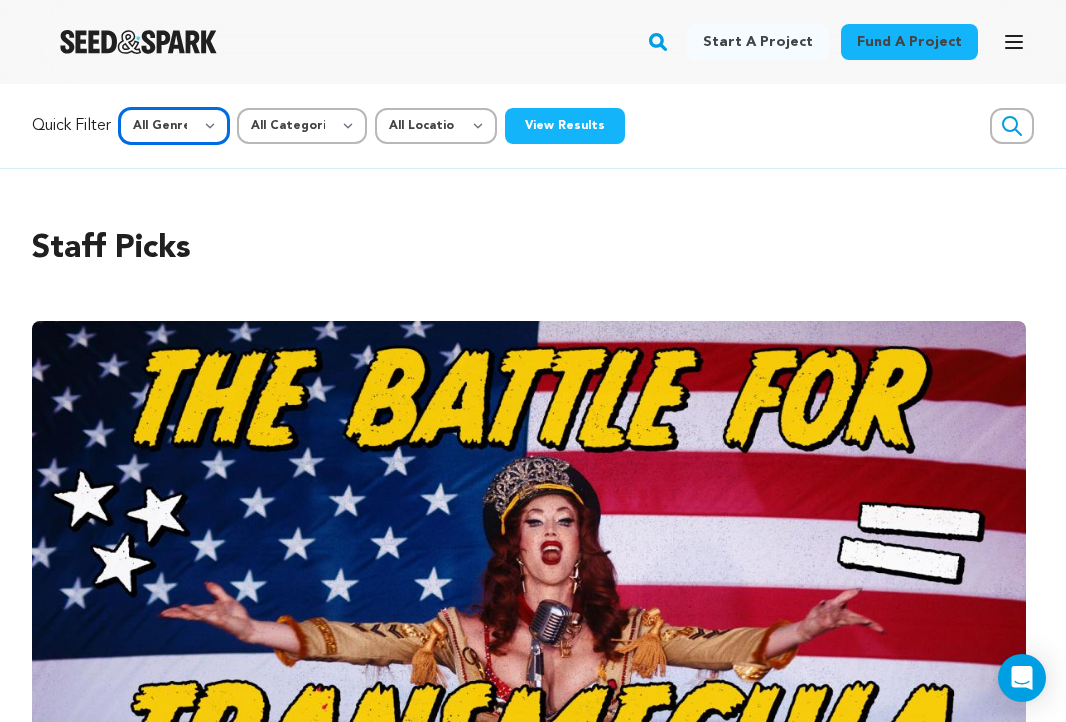 select on "14" 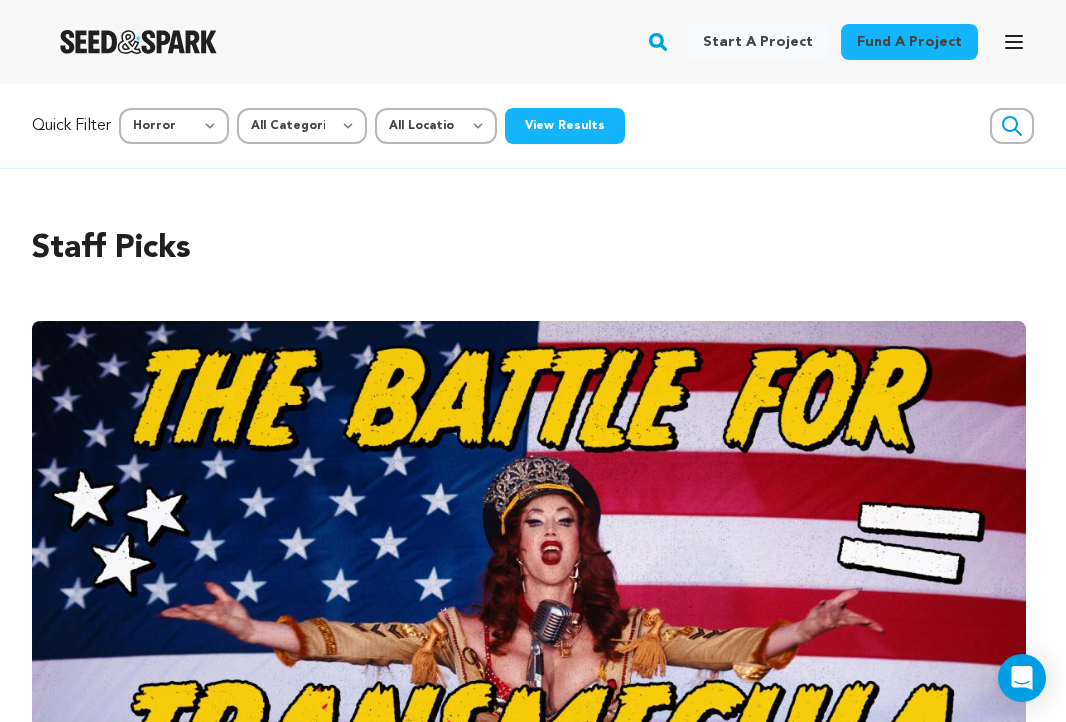 click on "View Results" at bounding box center [565, 126] 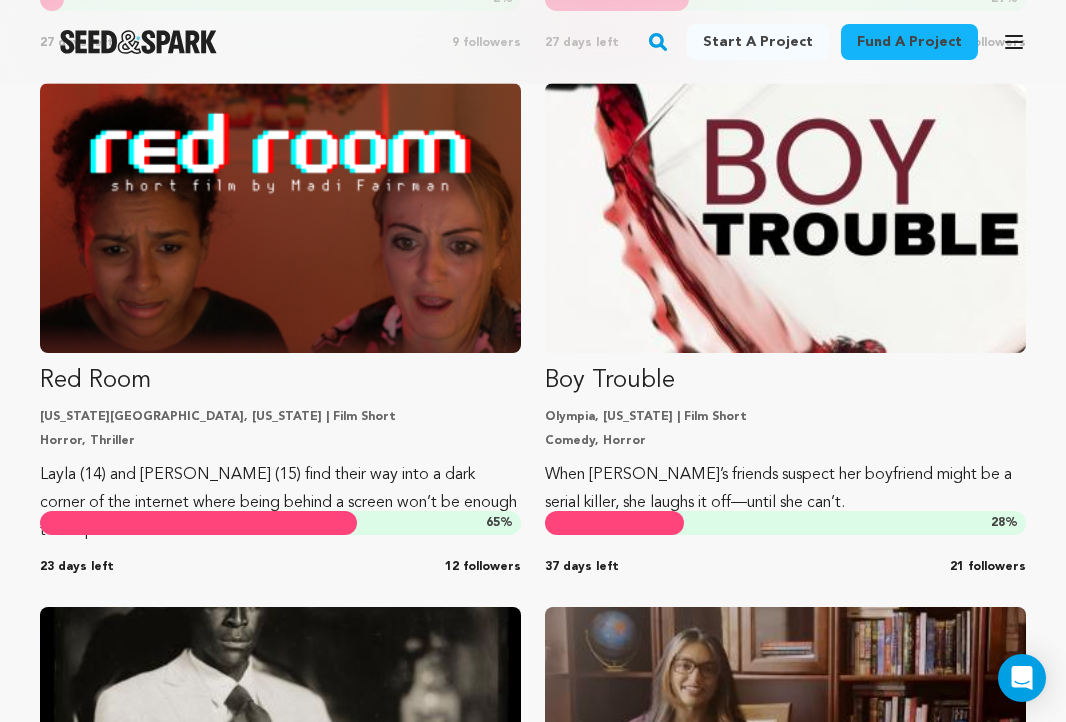 scroll, scrollTop: 1417, scrollLeft: 0, axis: vertical 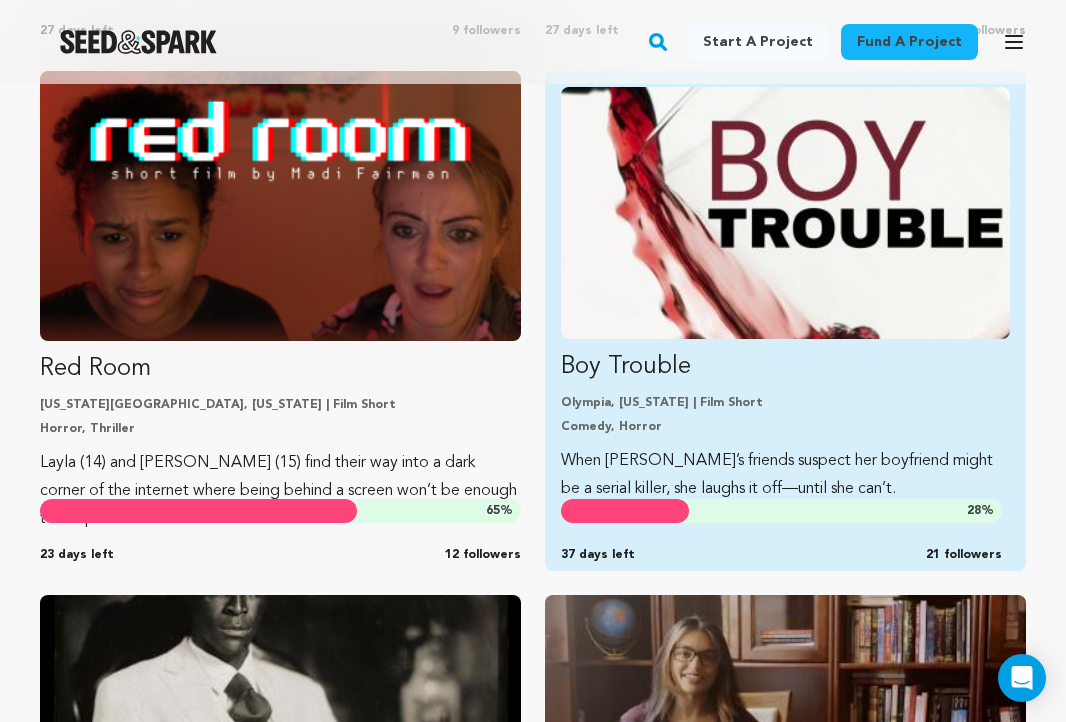 click at bounding box center (785, 213) 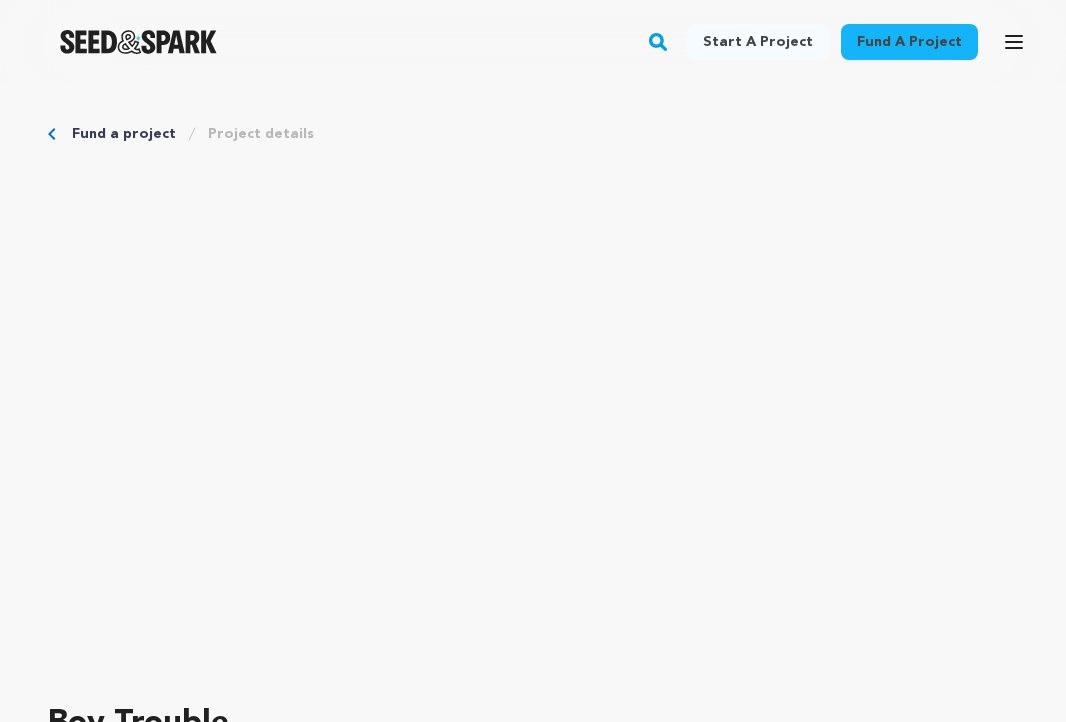 scroll, scrollTop: 0, scrollLeft: 0, axis: both 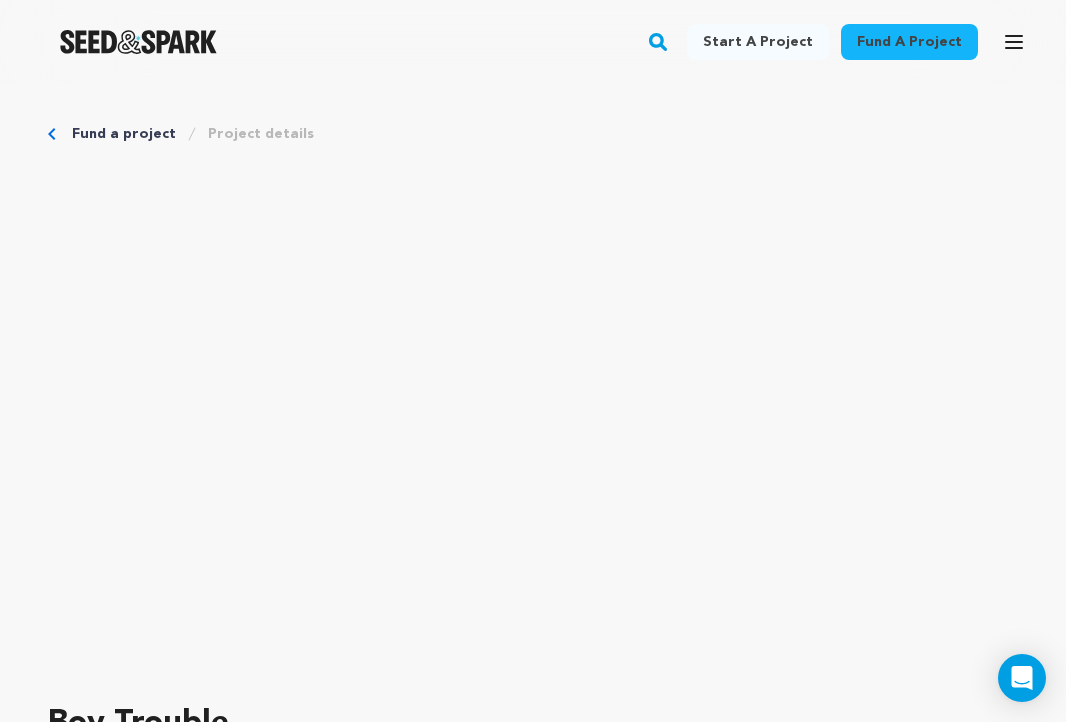 click on "Fund a project
Project details" at bounding box center [533, 134] 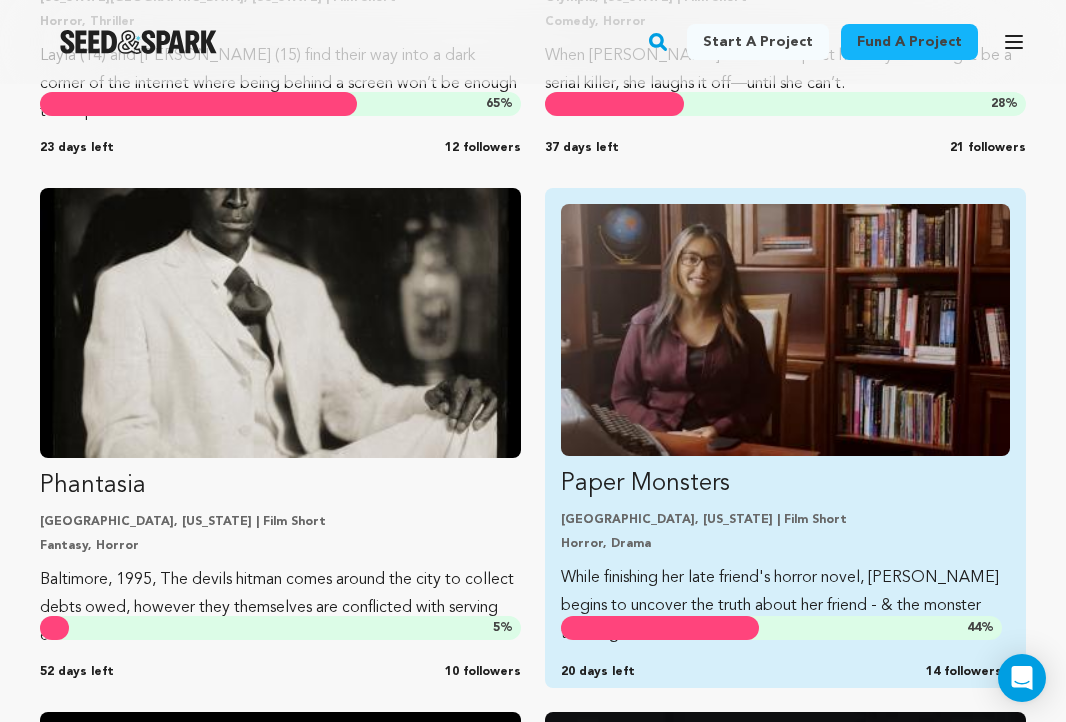 scroll, scrollTop: 1901, scrollLeft: 0, axis: vertical 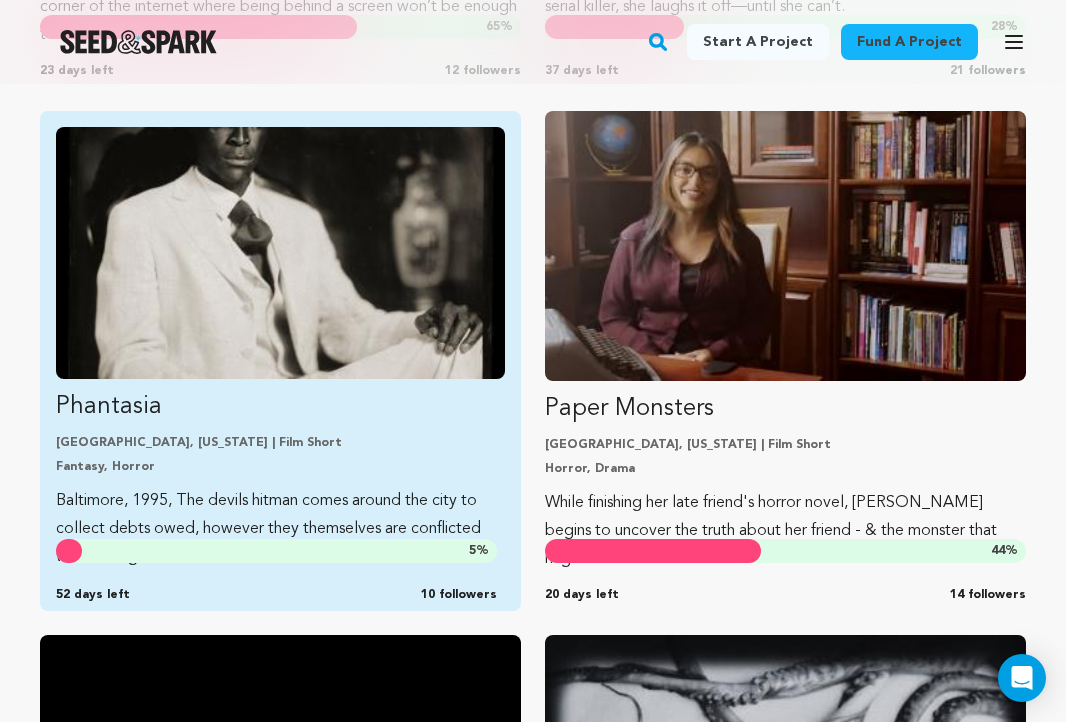 click at bounding box center [280, 253] 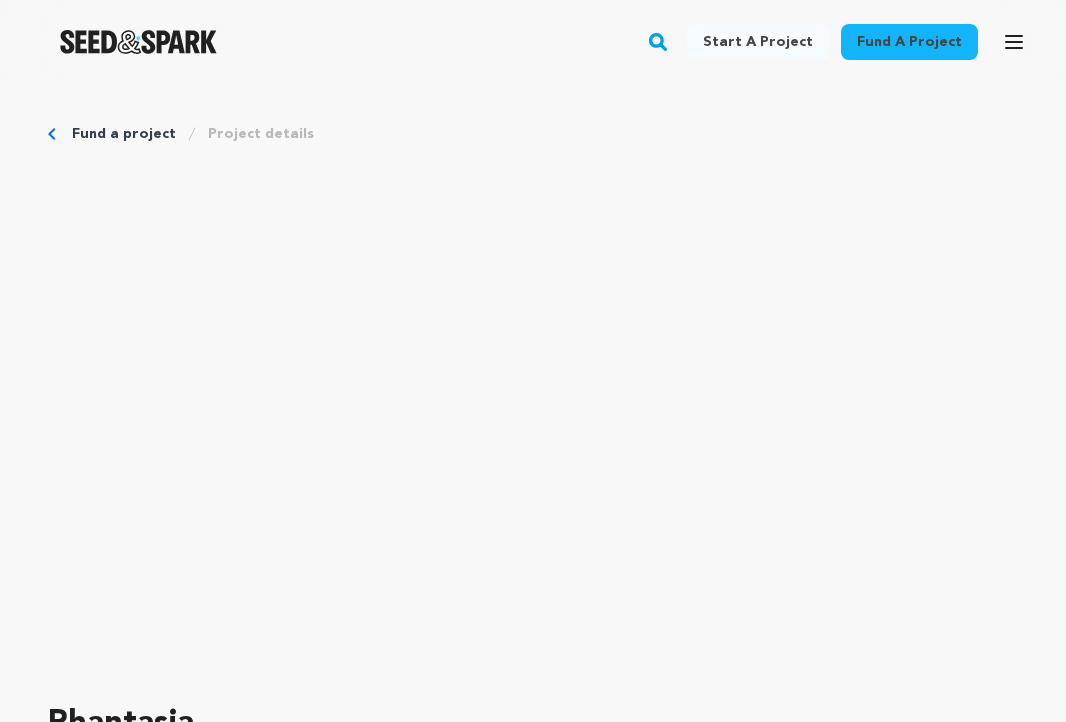 scroll, scrollTop: 0, scrollLeft: 0, axis: both 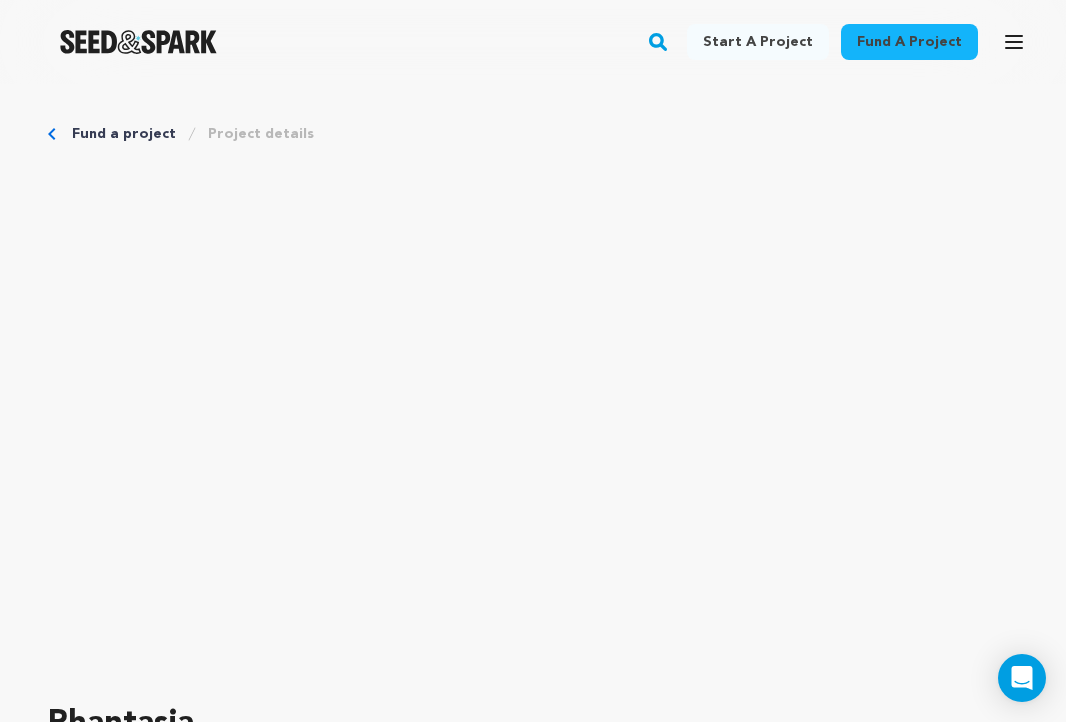 click on "Fund a project
Project details" at bounding box center [533, 134] 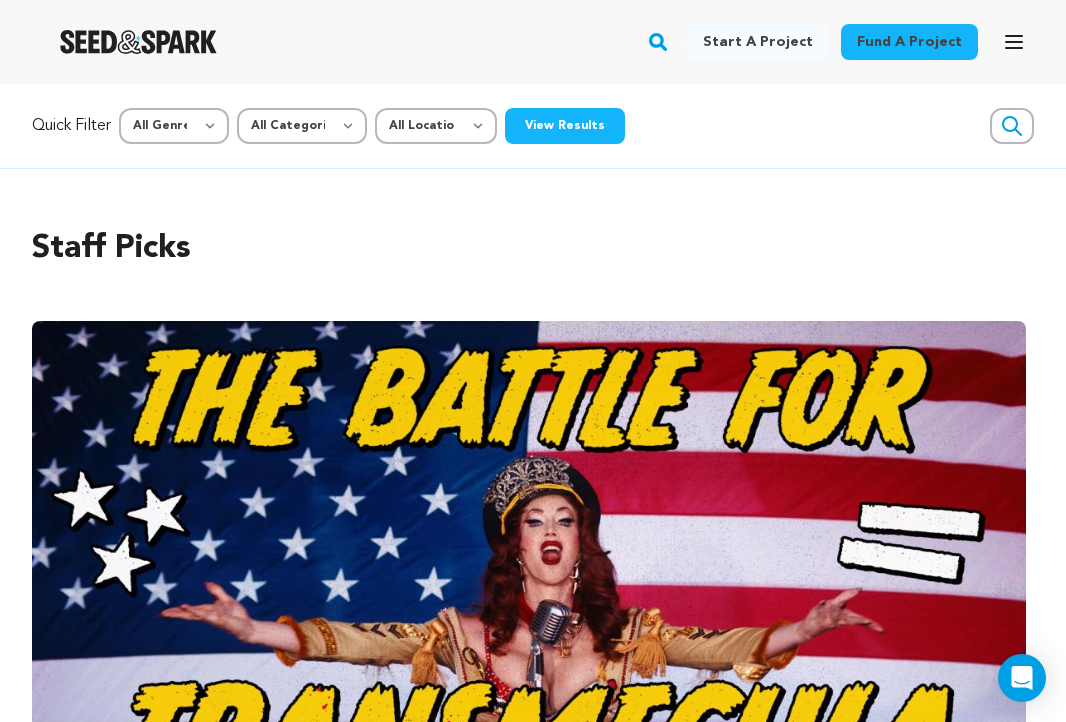 scroll, scrollTop: 0, scrollLeft: 0, axis: both 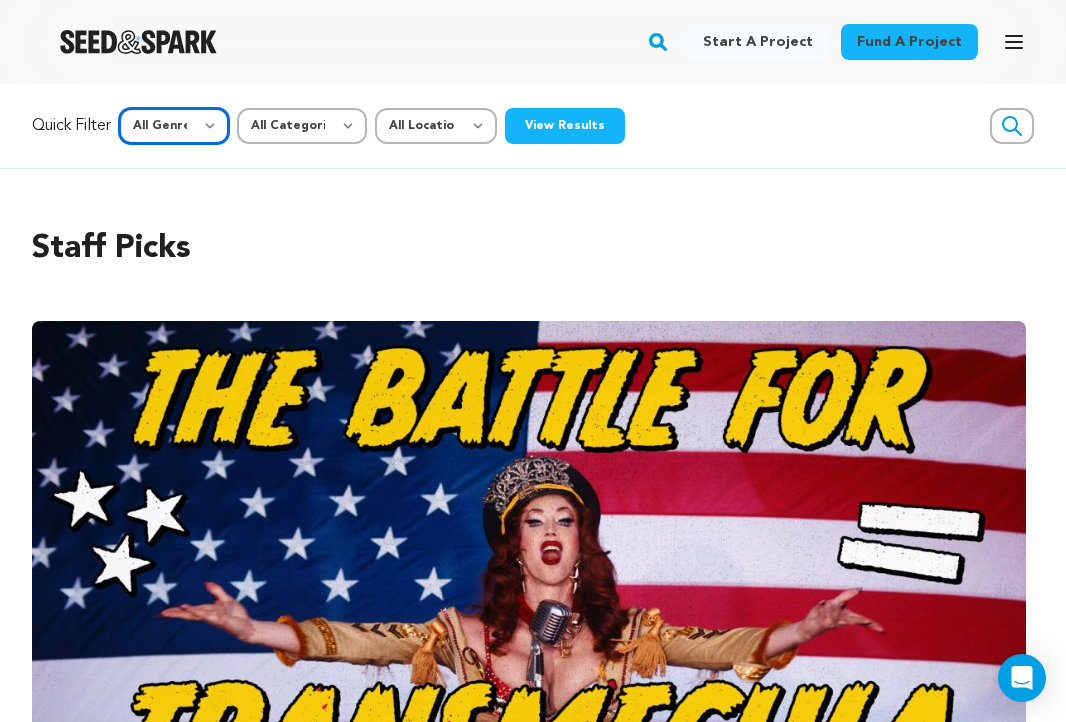 select on "14" 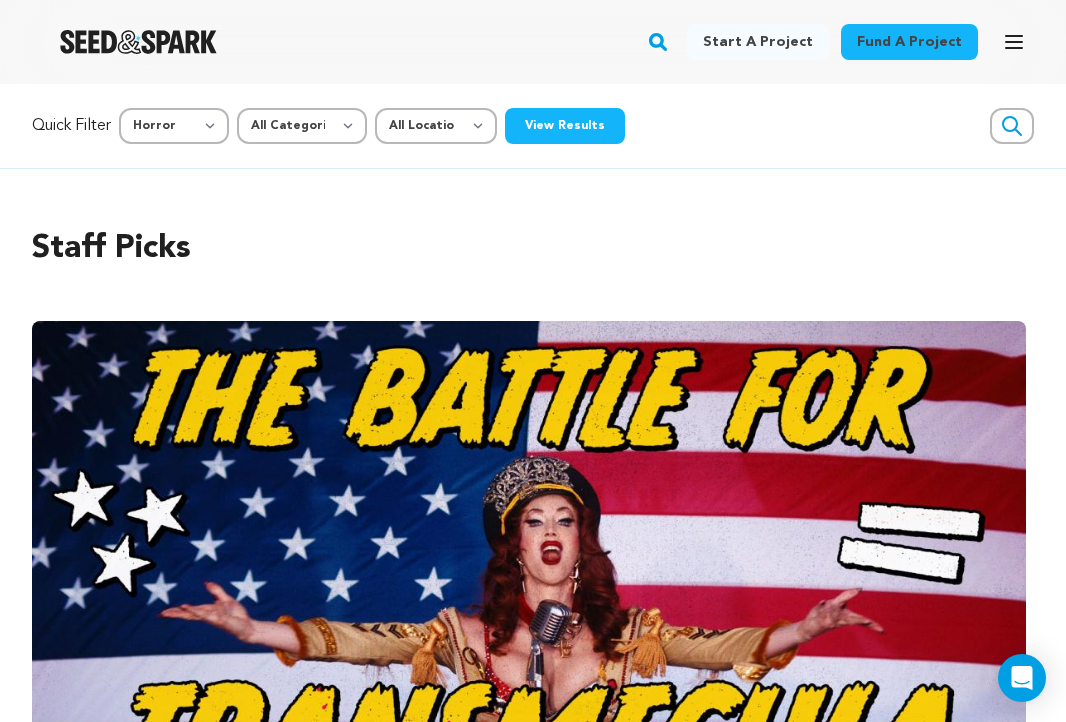 click on "View Results" at bounding box center [565, 126] 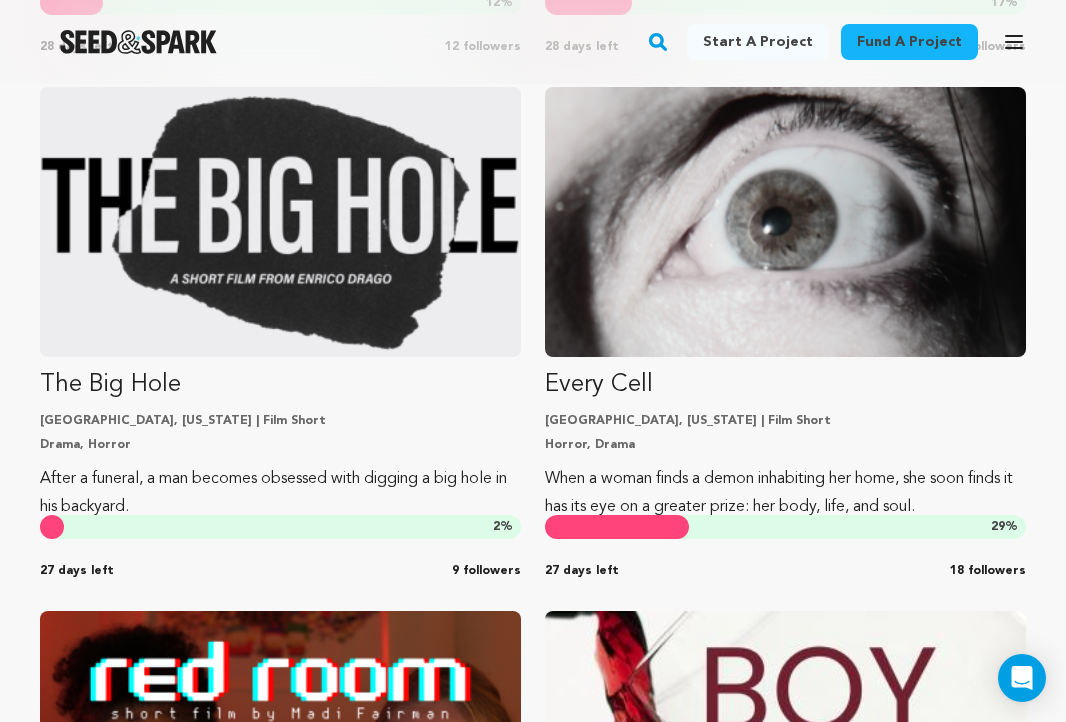 scroll, scrollTop: 893, scrollLeft: 0, axis: vertical 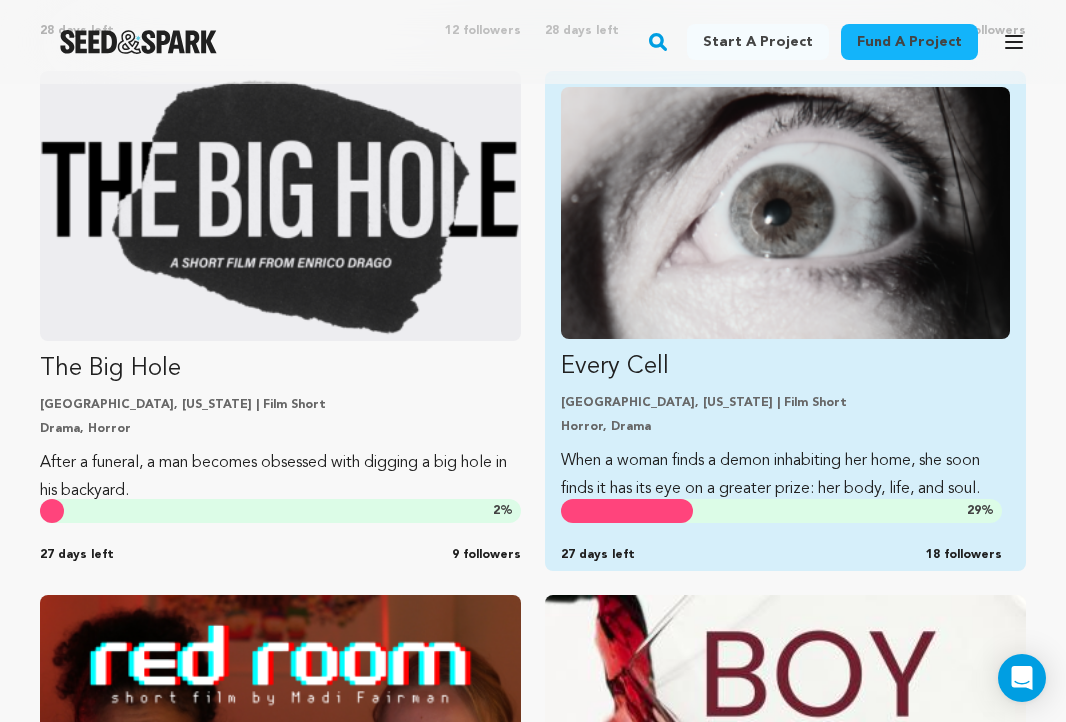 click on "Every Cell" at bounding box center (785, 367) 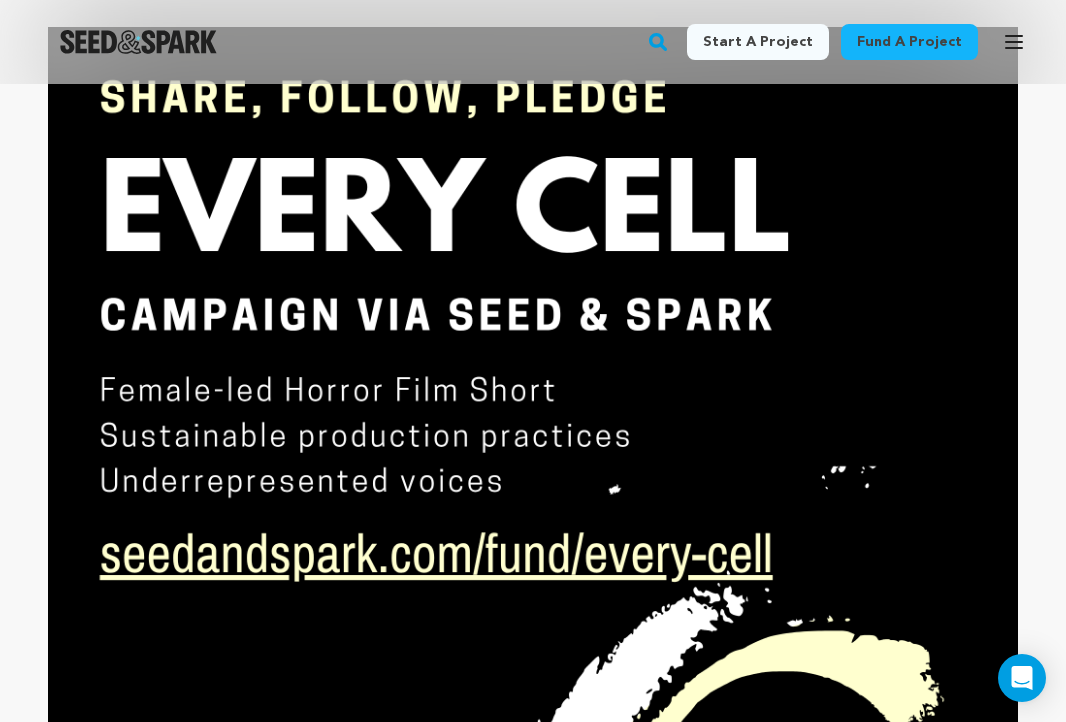 scroll, scrollTop: 6690, scrollLeft: 0, axis: vertical 